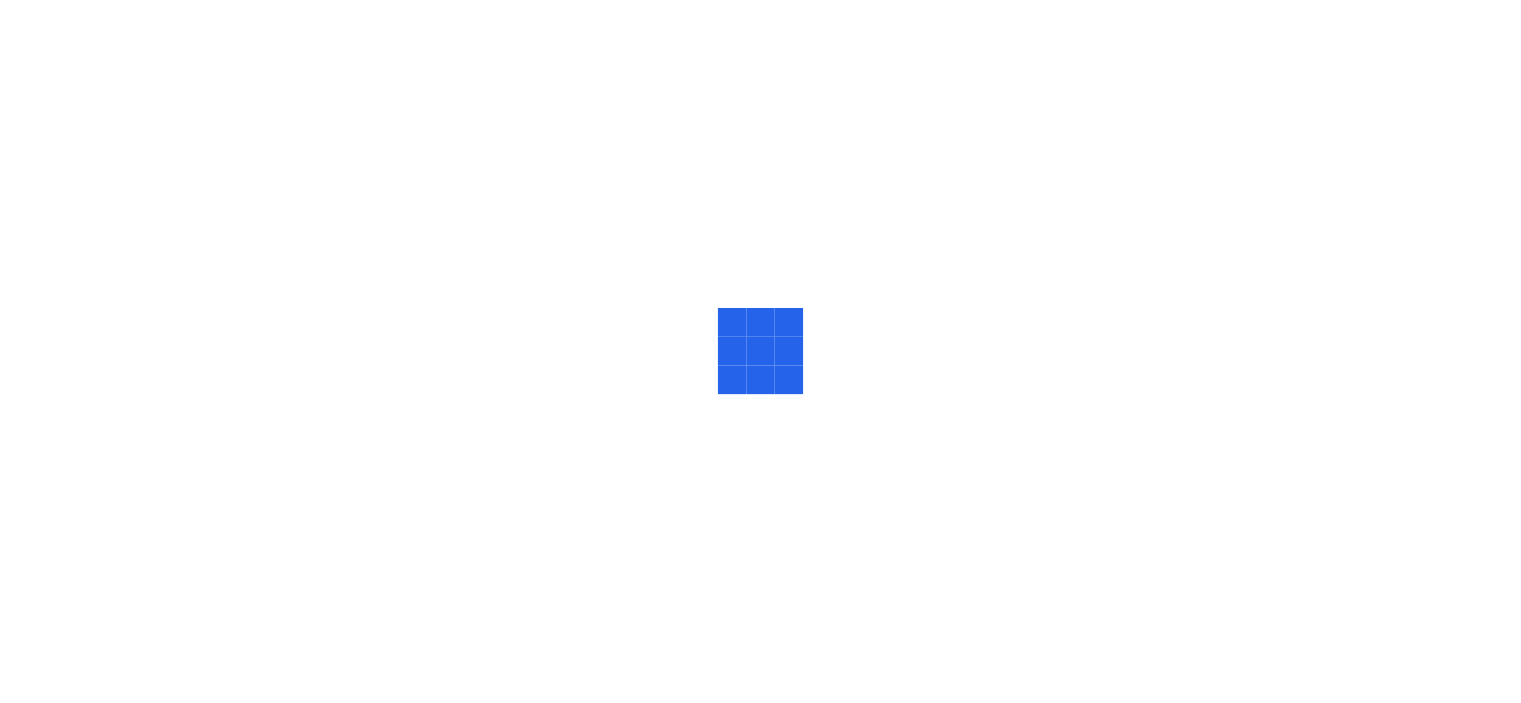 scroll, scrollTop: 0, scrollLeft: 0, axis: both 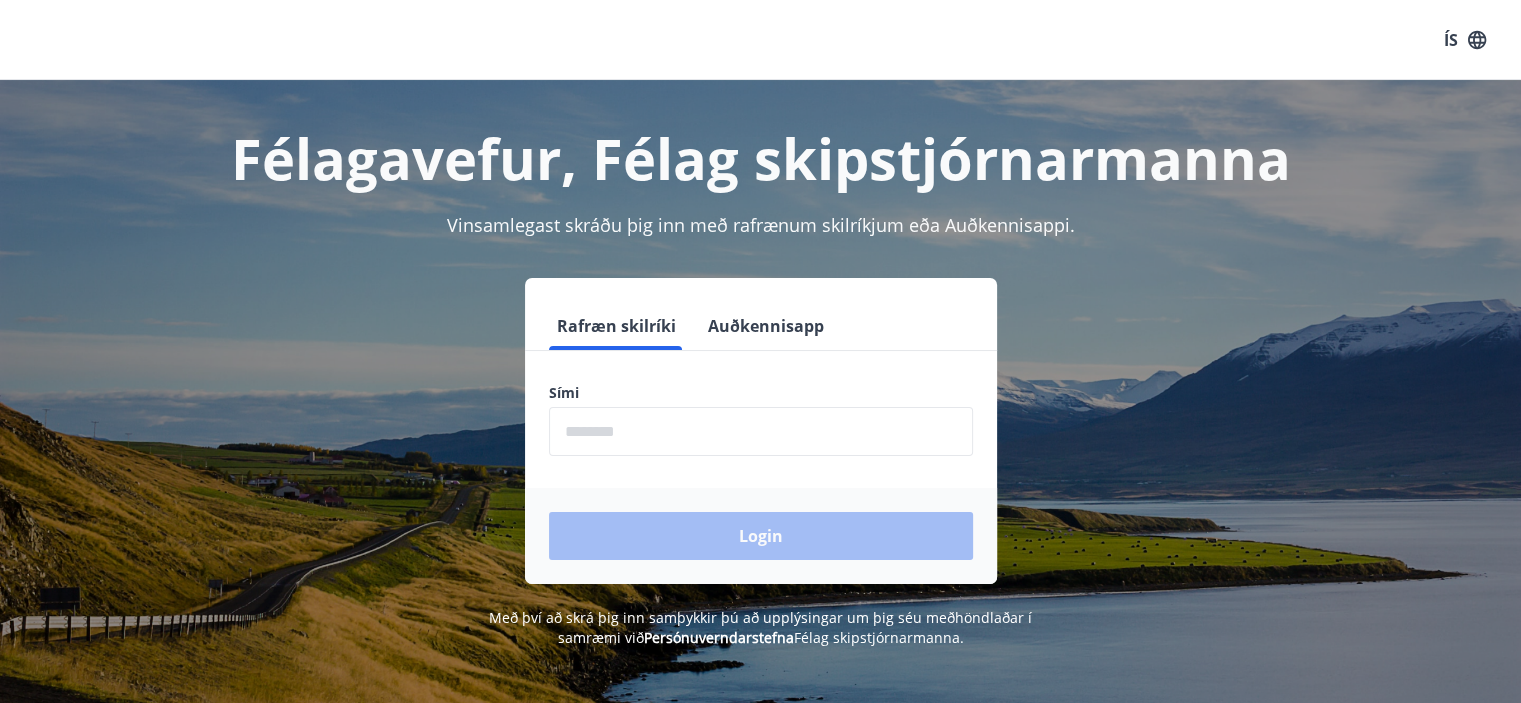 click at bounding box center (761, 431) 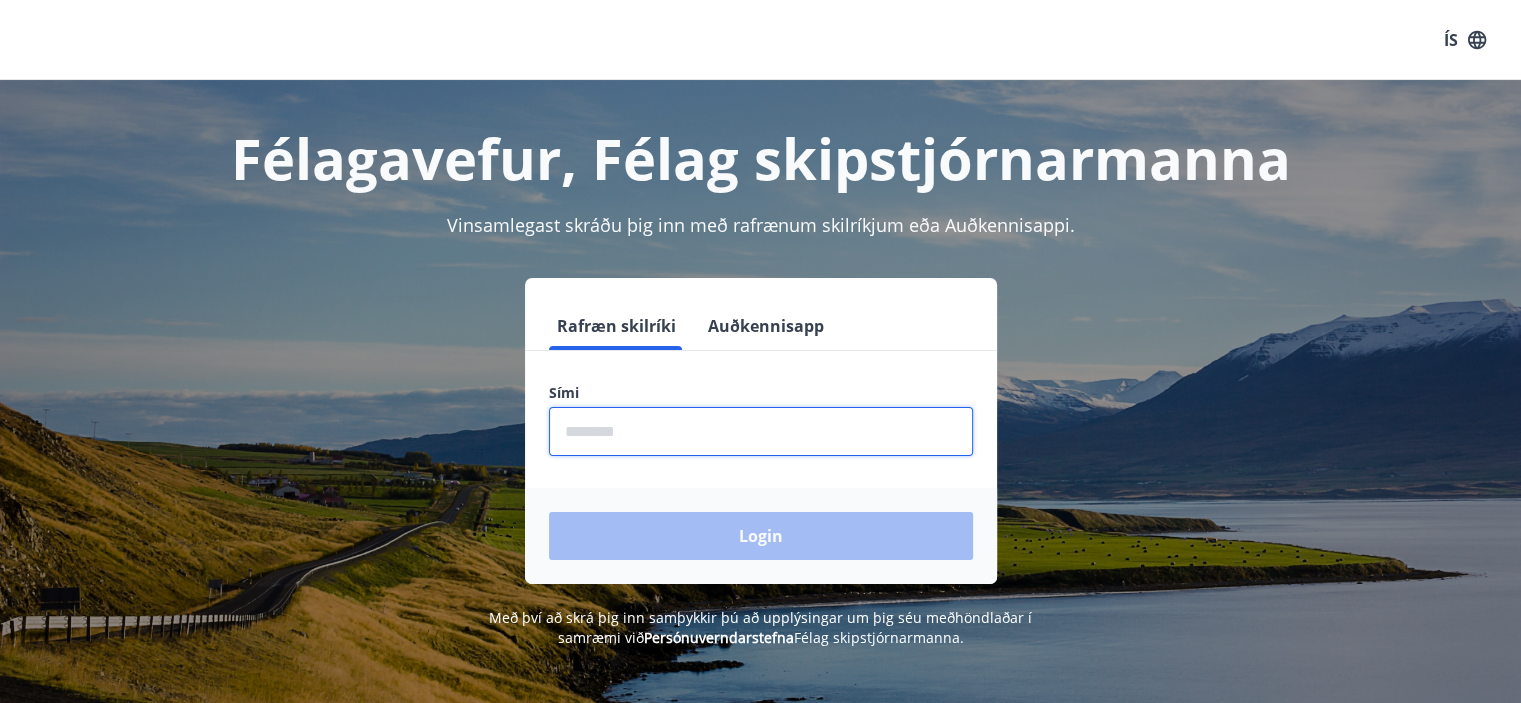 type on "********" 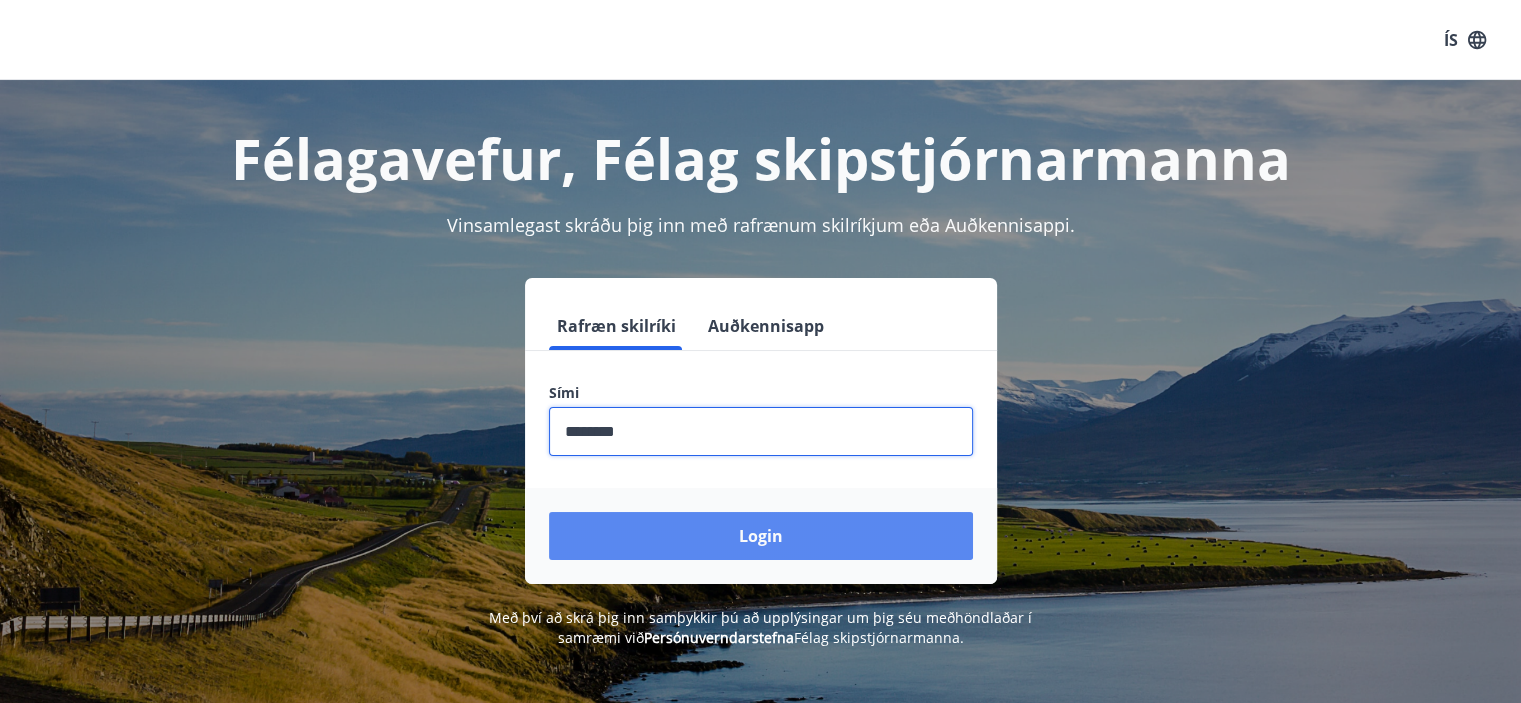 click on "Login" at bounding box center [761, 536] 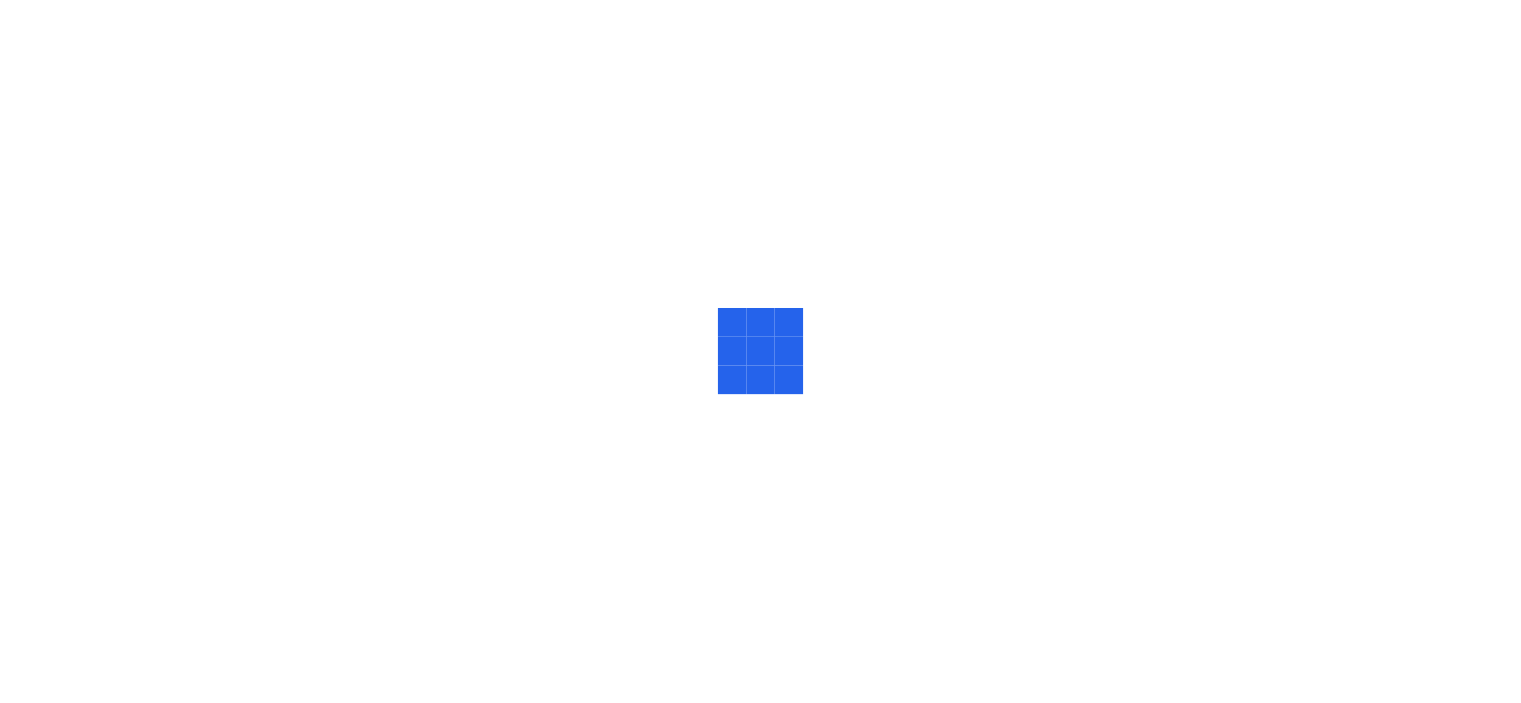 scroll, scrollTop: 0, scrollLeft: 0, axis: both 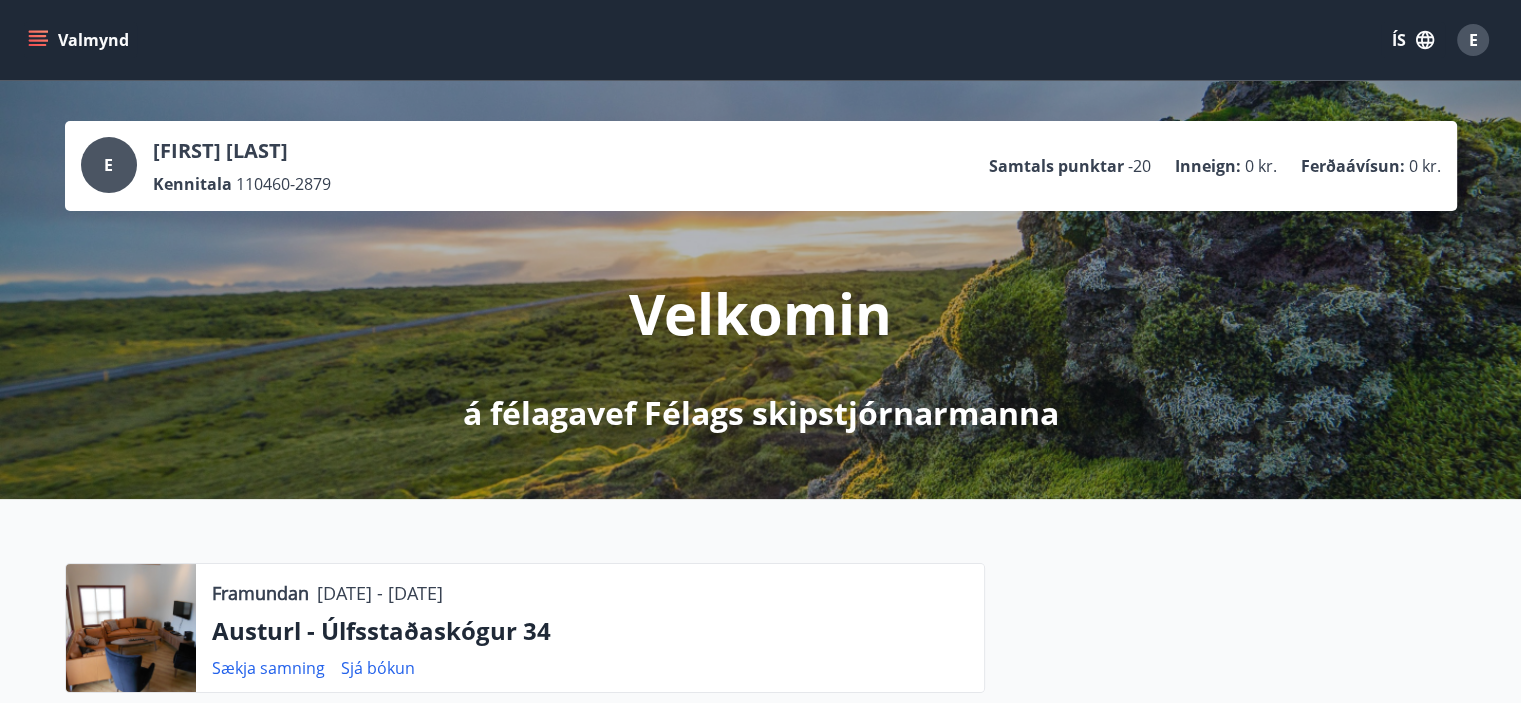 click 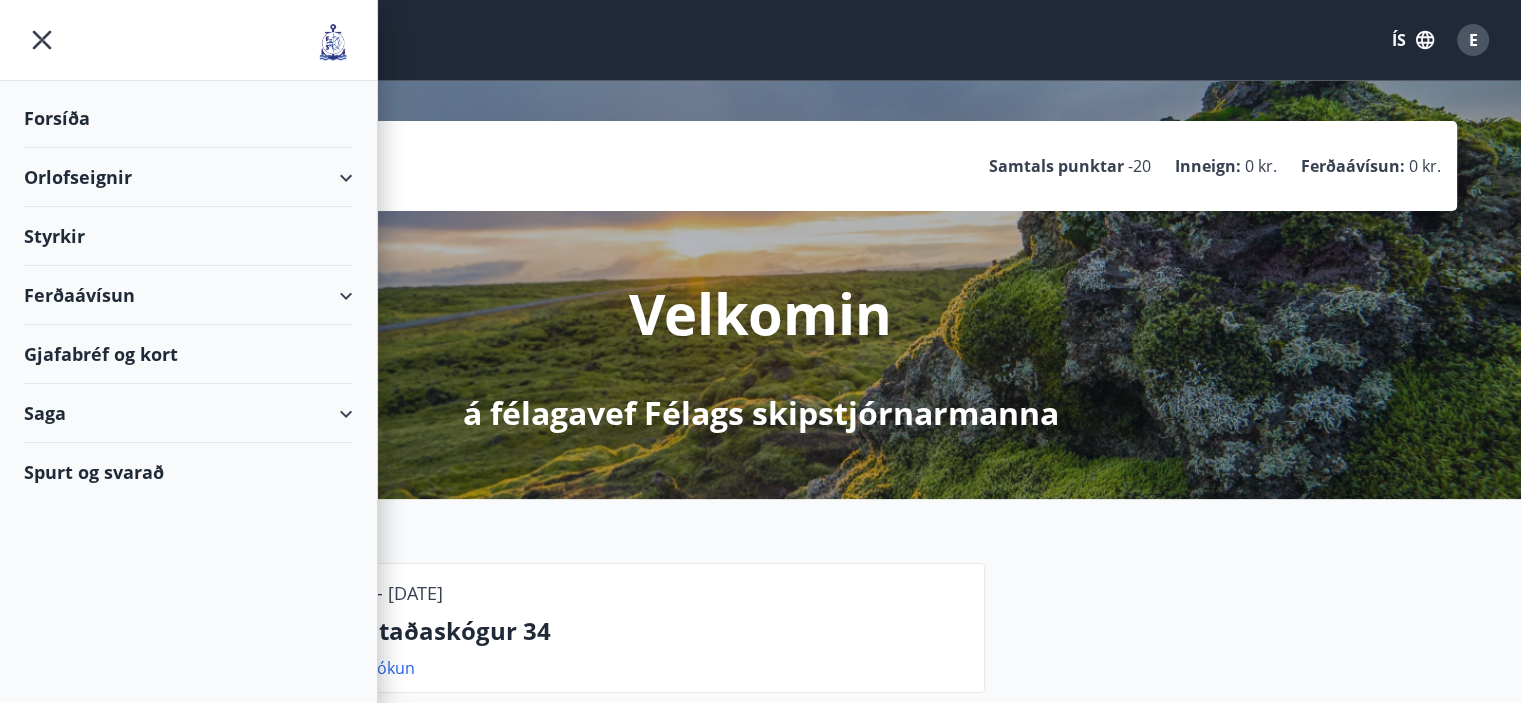 click on "Orlofseignir" at bounding box center (188, 177) 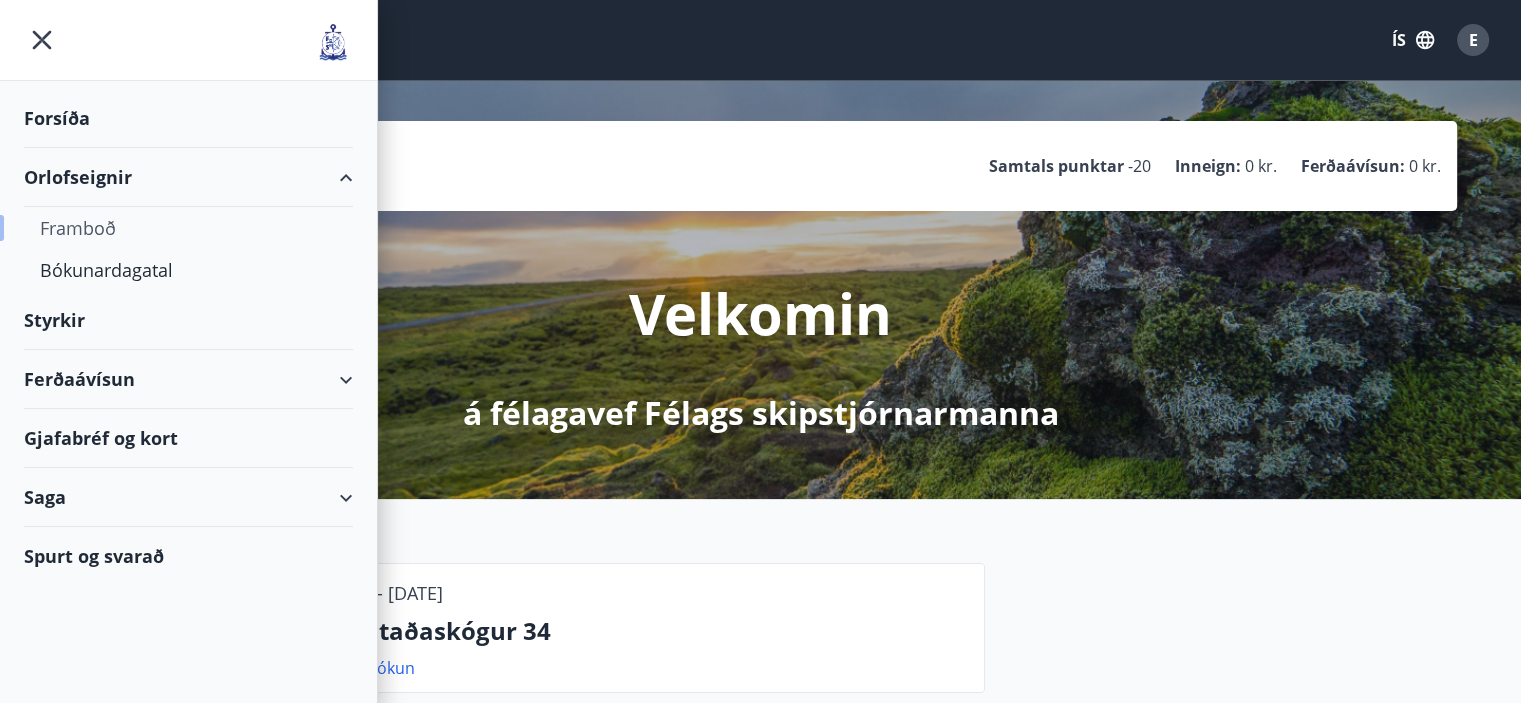 click on "Framboð" at bounding box center (188, 228) 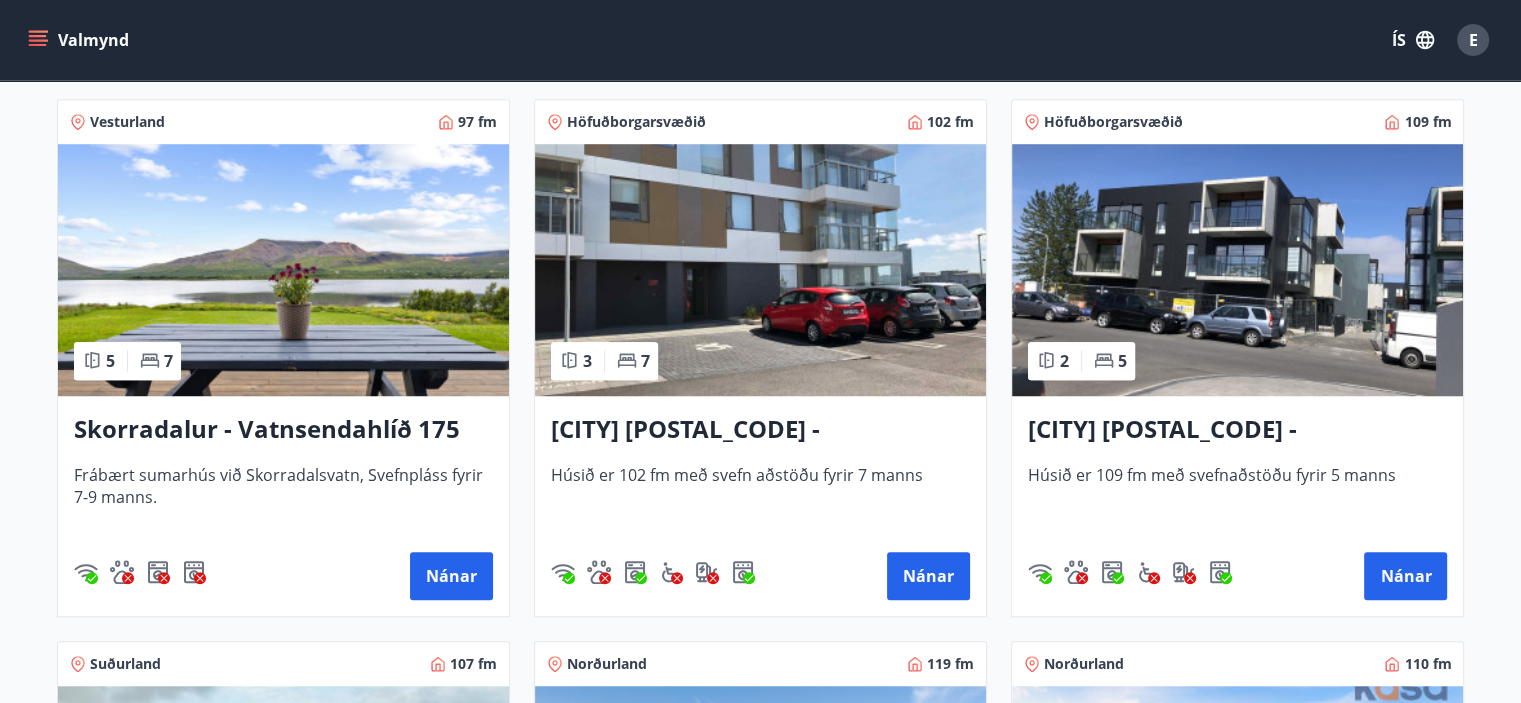 scroll, scrollTop: 1462, scrollLeft: 0, axis: vertical 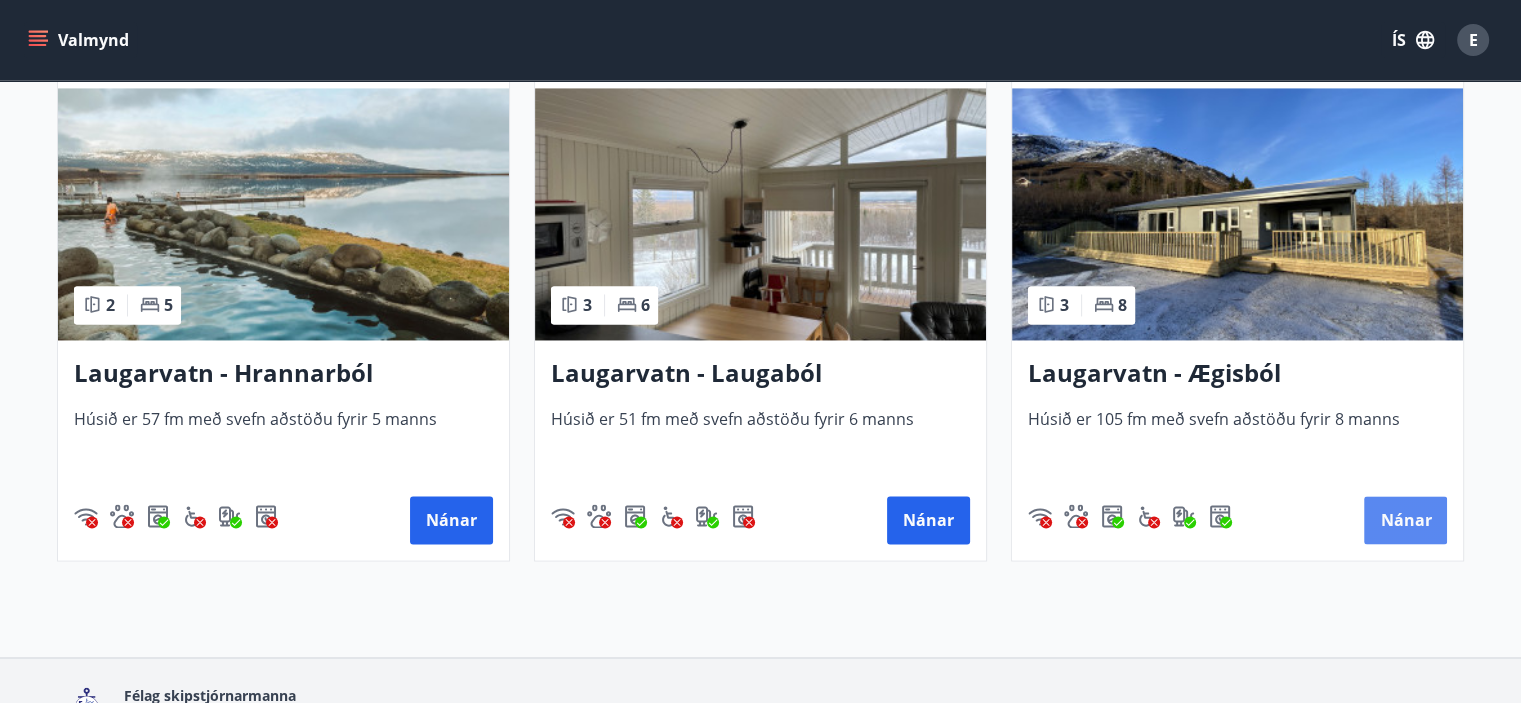 click on "Nánar" at bounding box center [1405, 520] 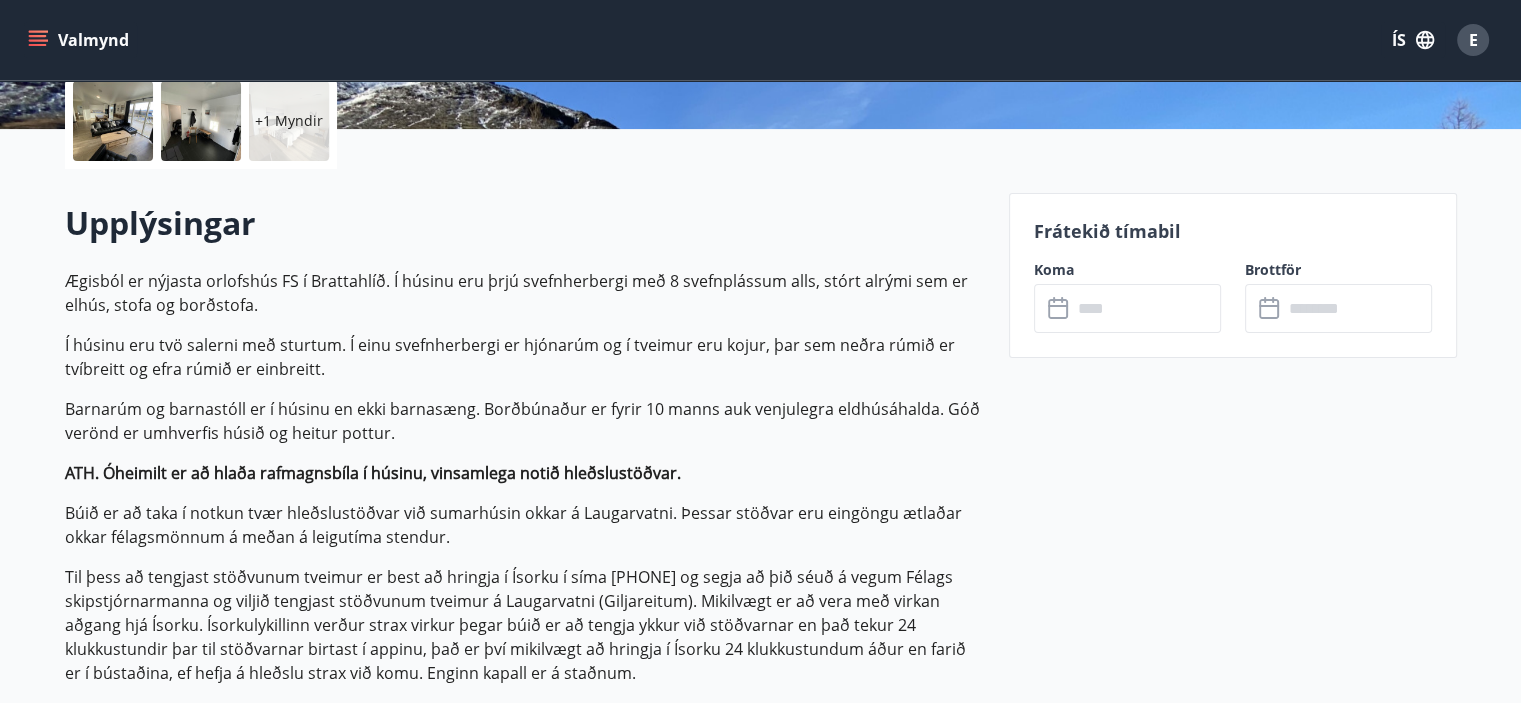 scroll, scrollTop: 505, scrollLeft: 0, axis: vertical 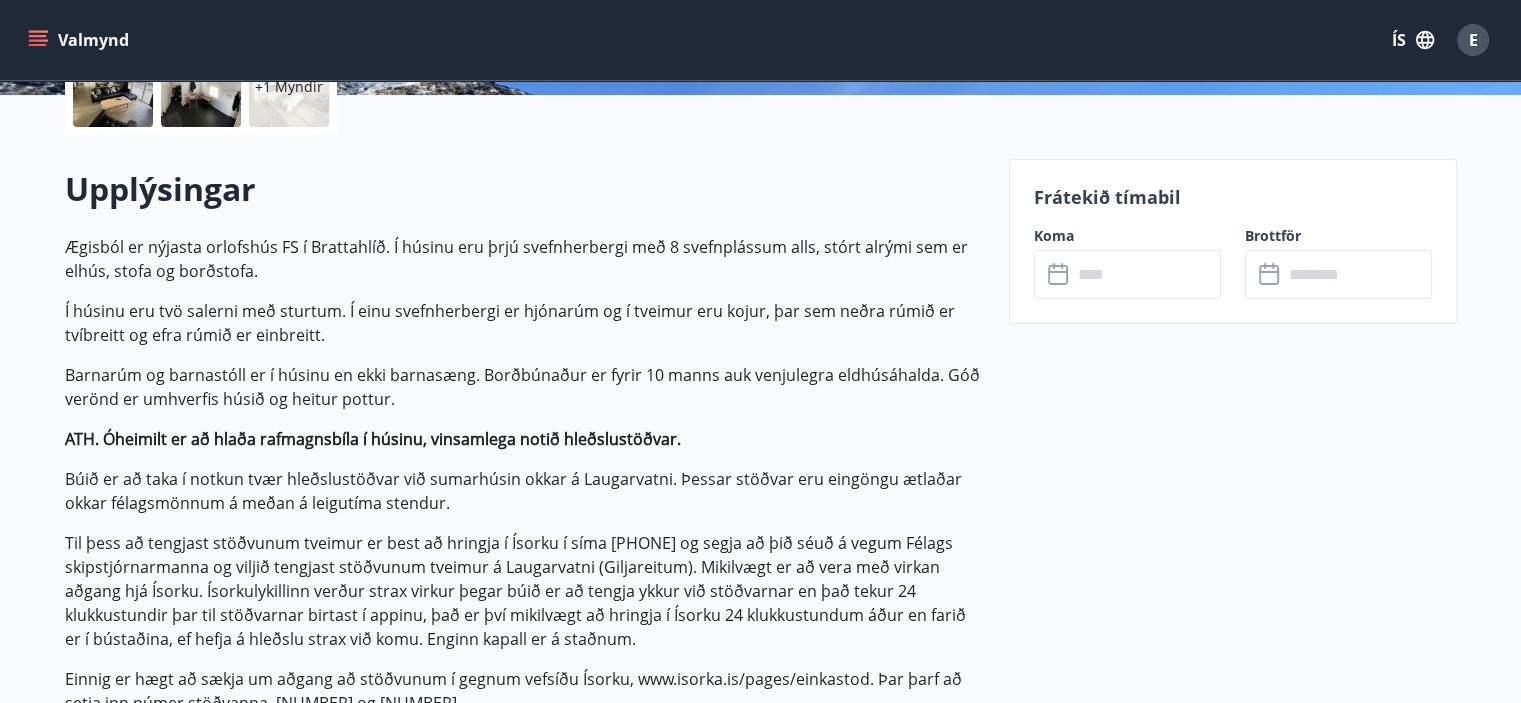 click 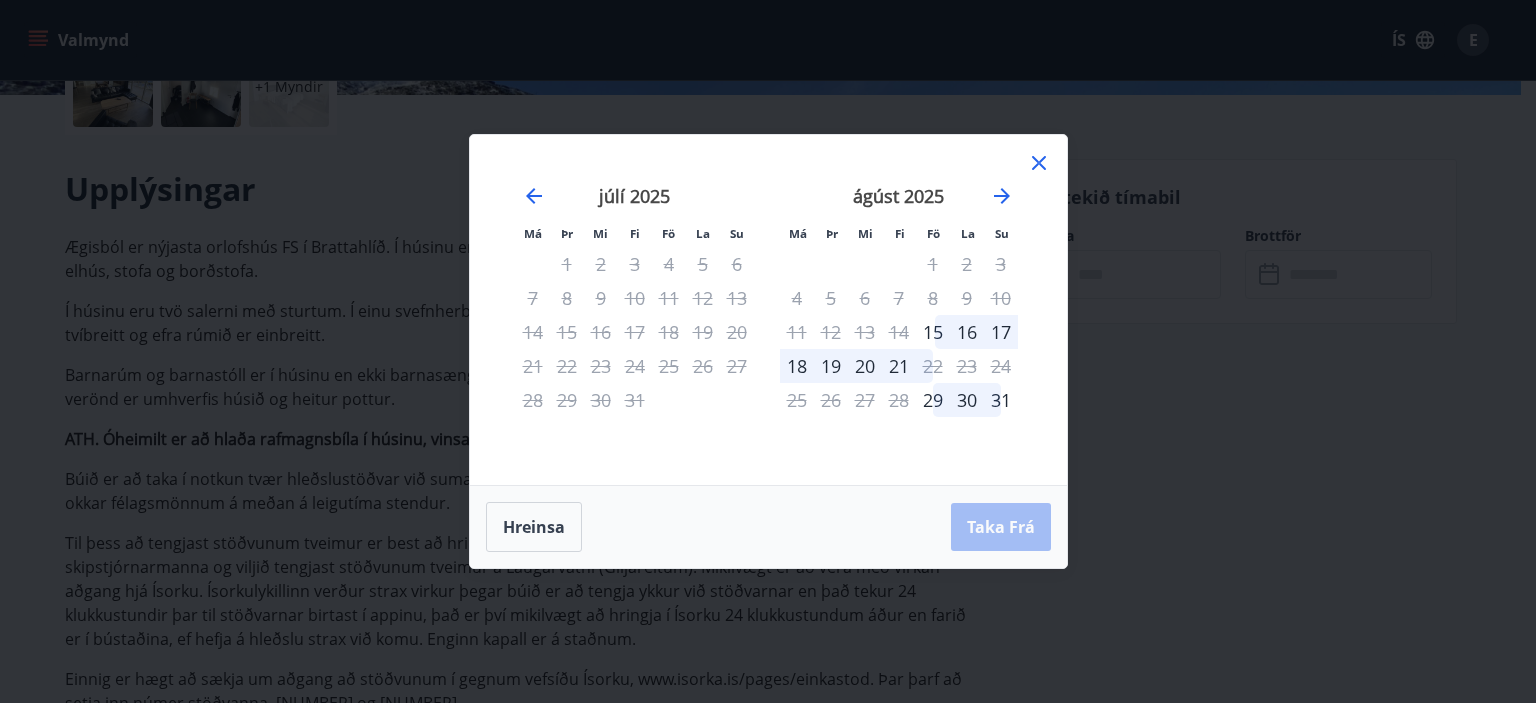 click on "11" at bounding box center (669, 298) 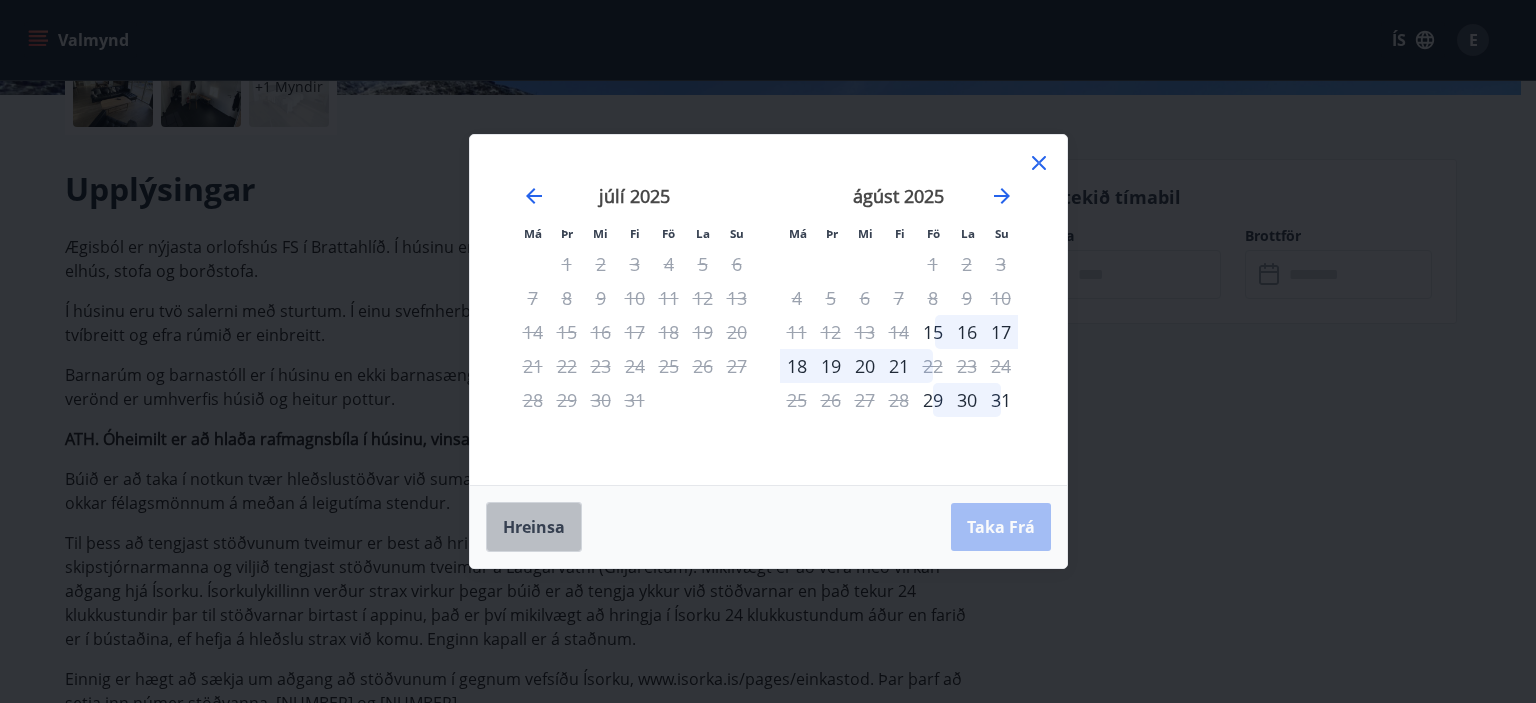 click on "Hreinsa" at bounding box center (534, 527) 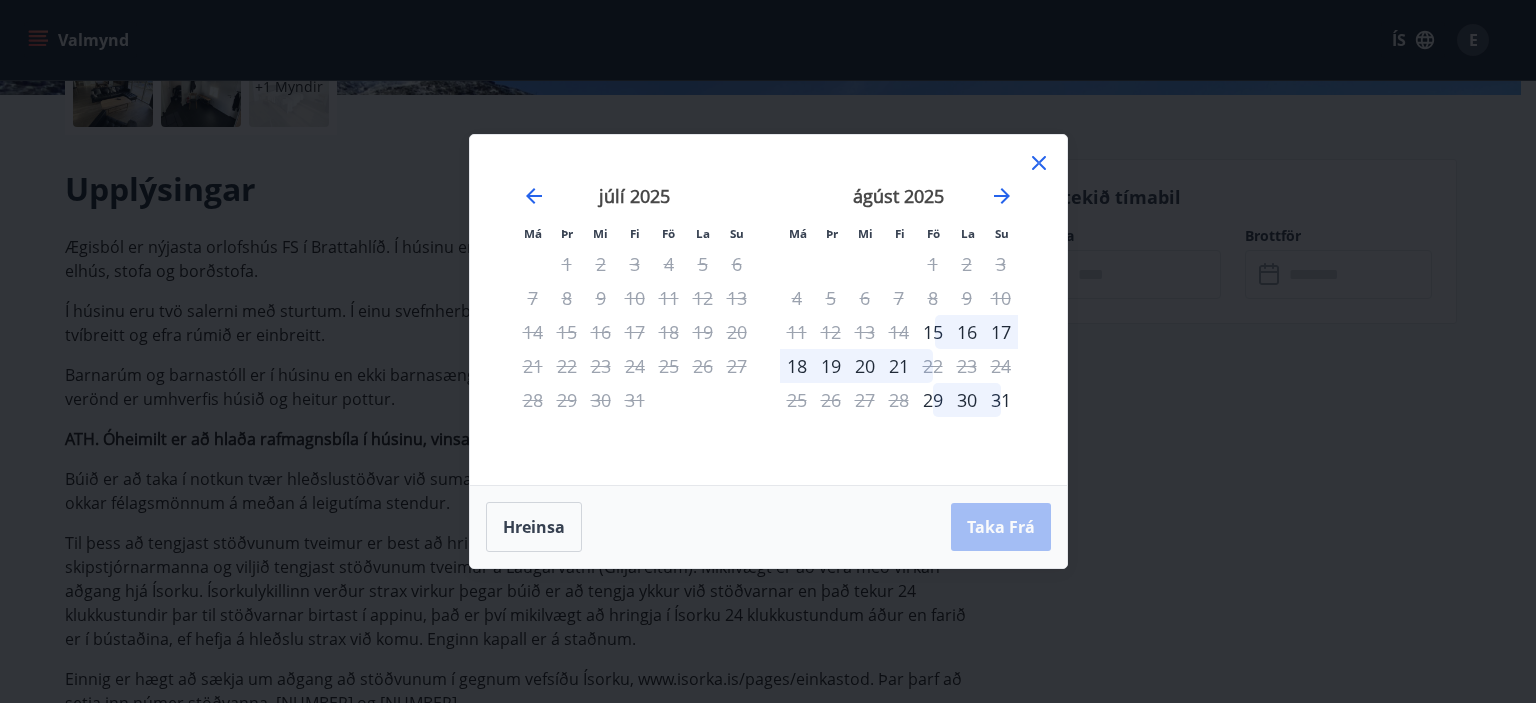 click 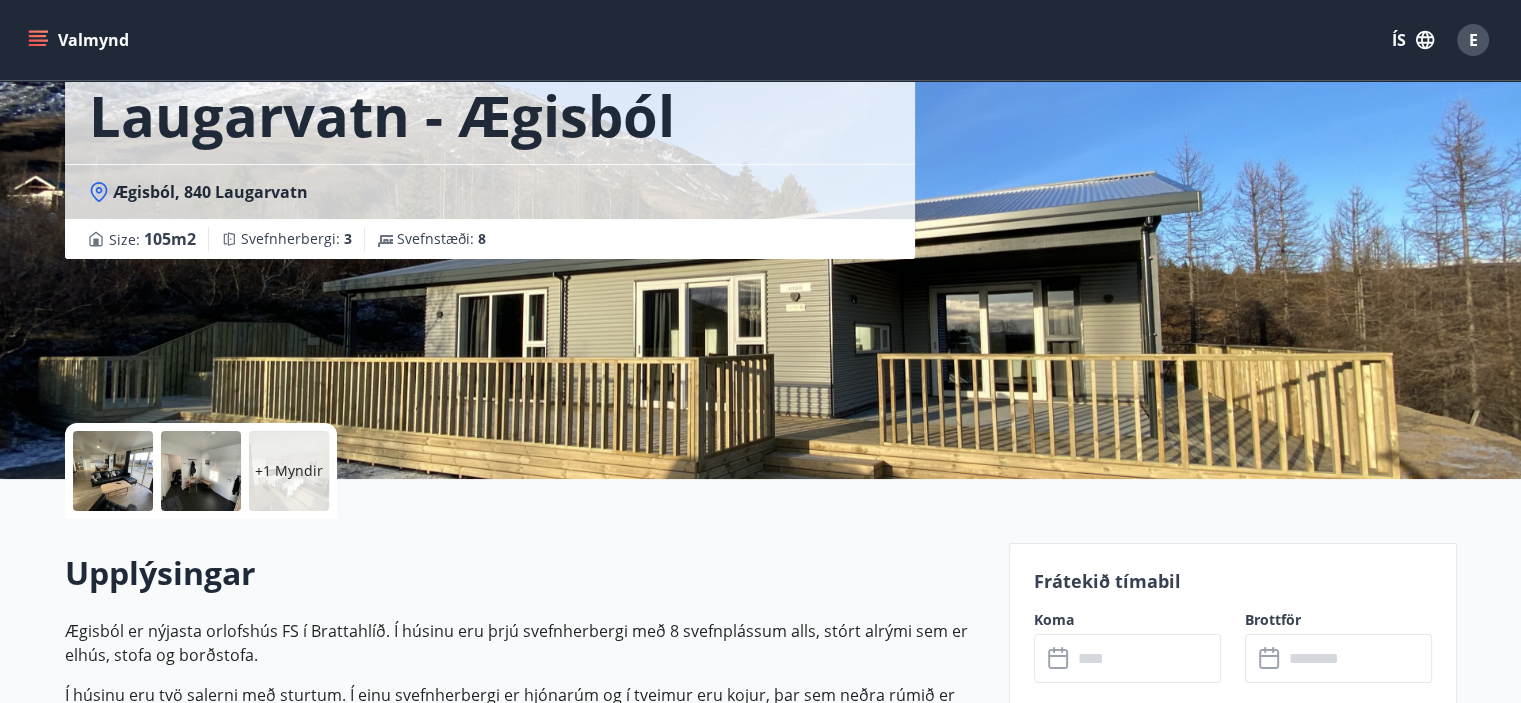 scroll, scrollTop: 108, scrollLeft: 0, axis: vertical 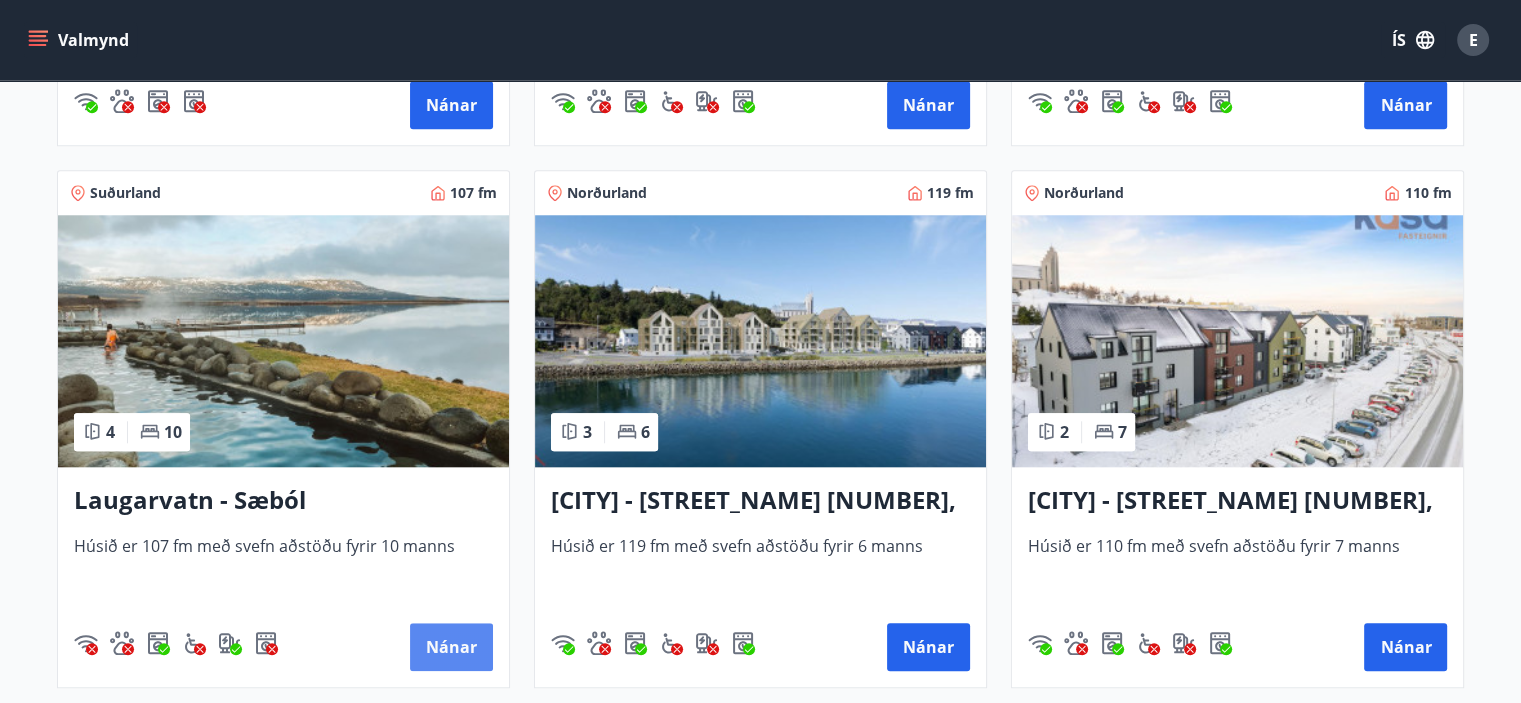click on "Nánar" at bounding box center (451, 647) 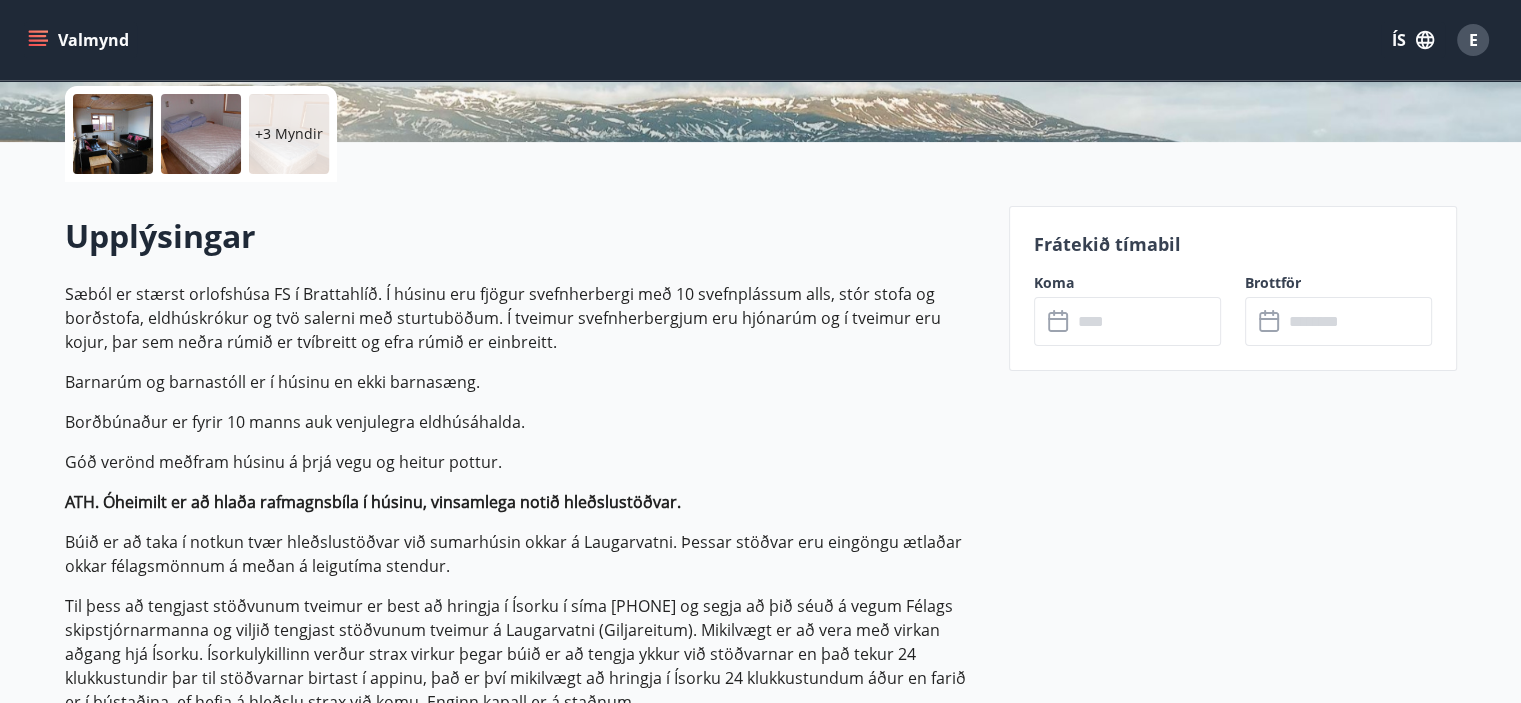 scroll, scrollTop: 459, scrollLeft: 0, axis: vertical 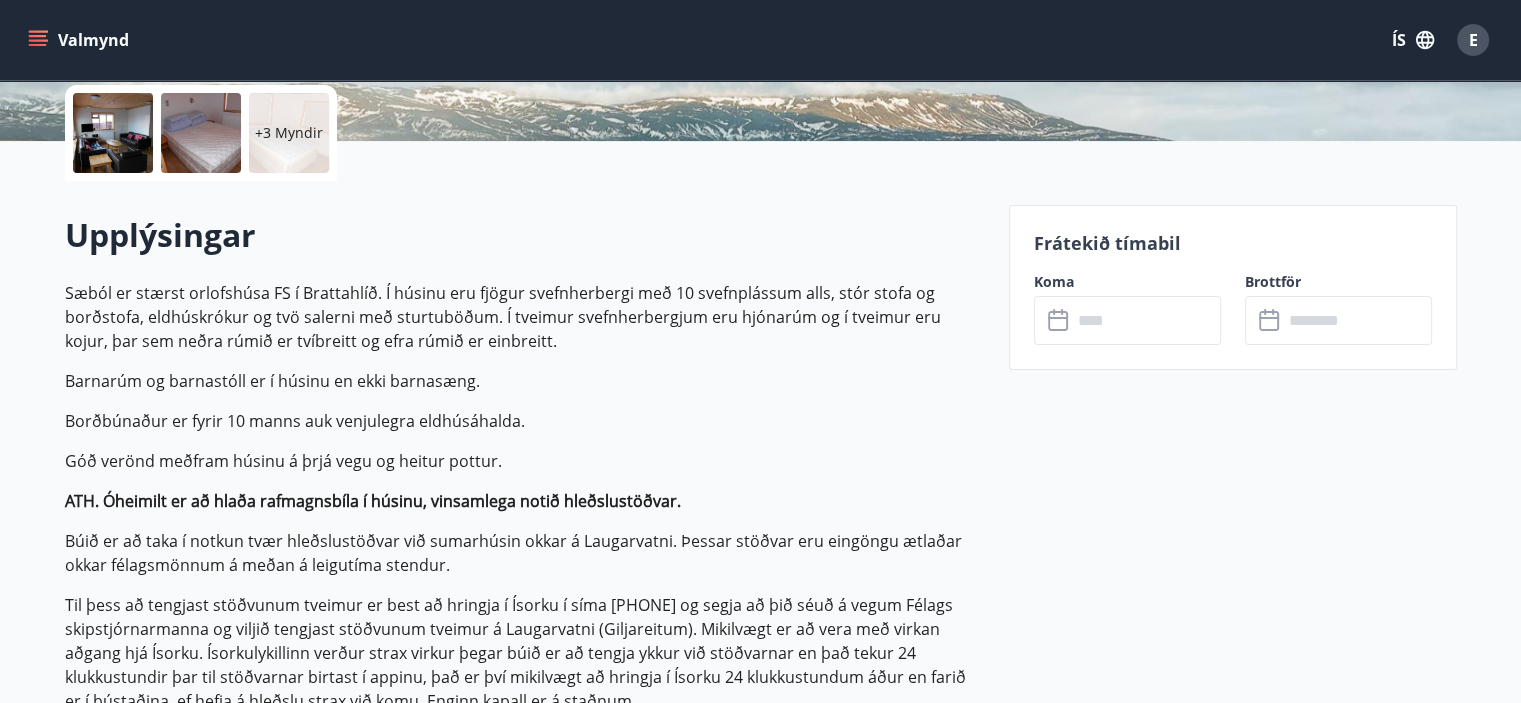 click 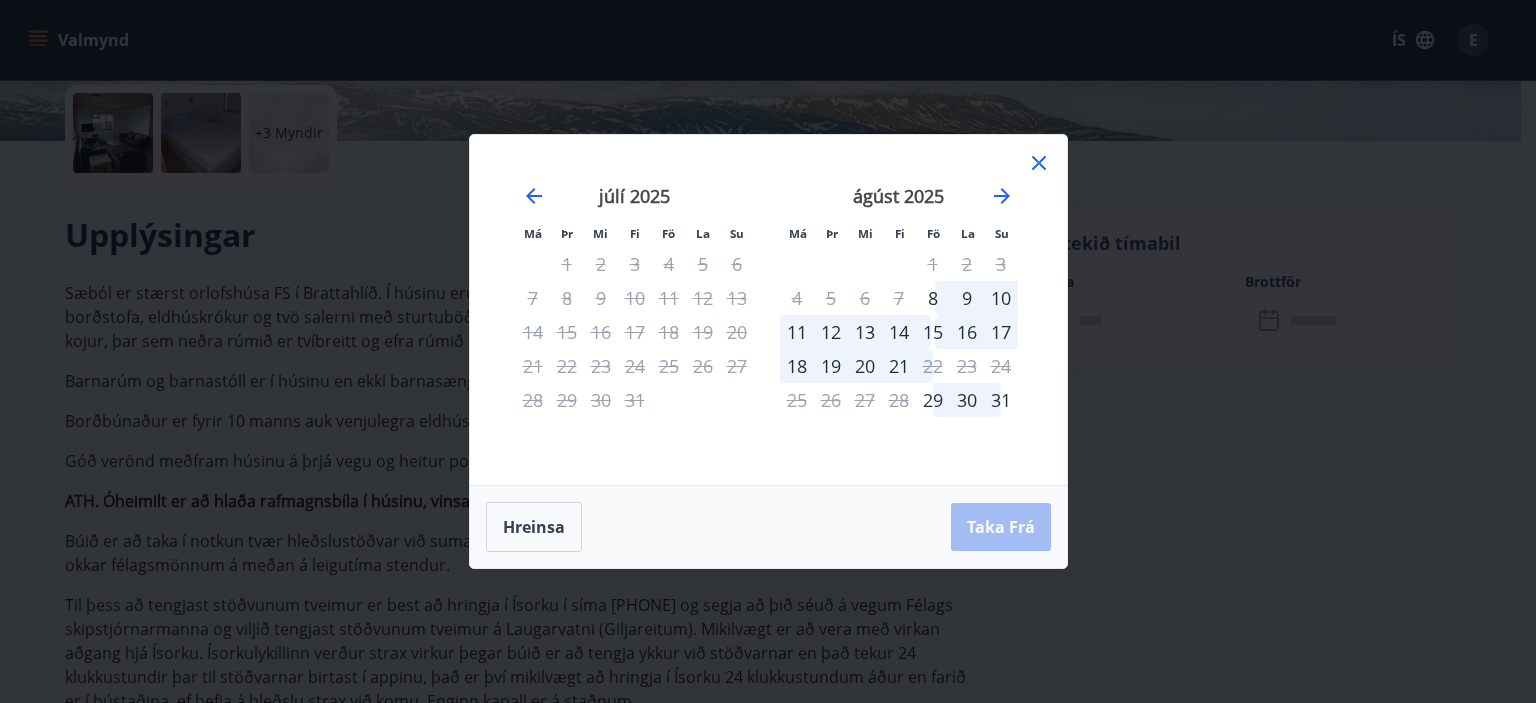 click 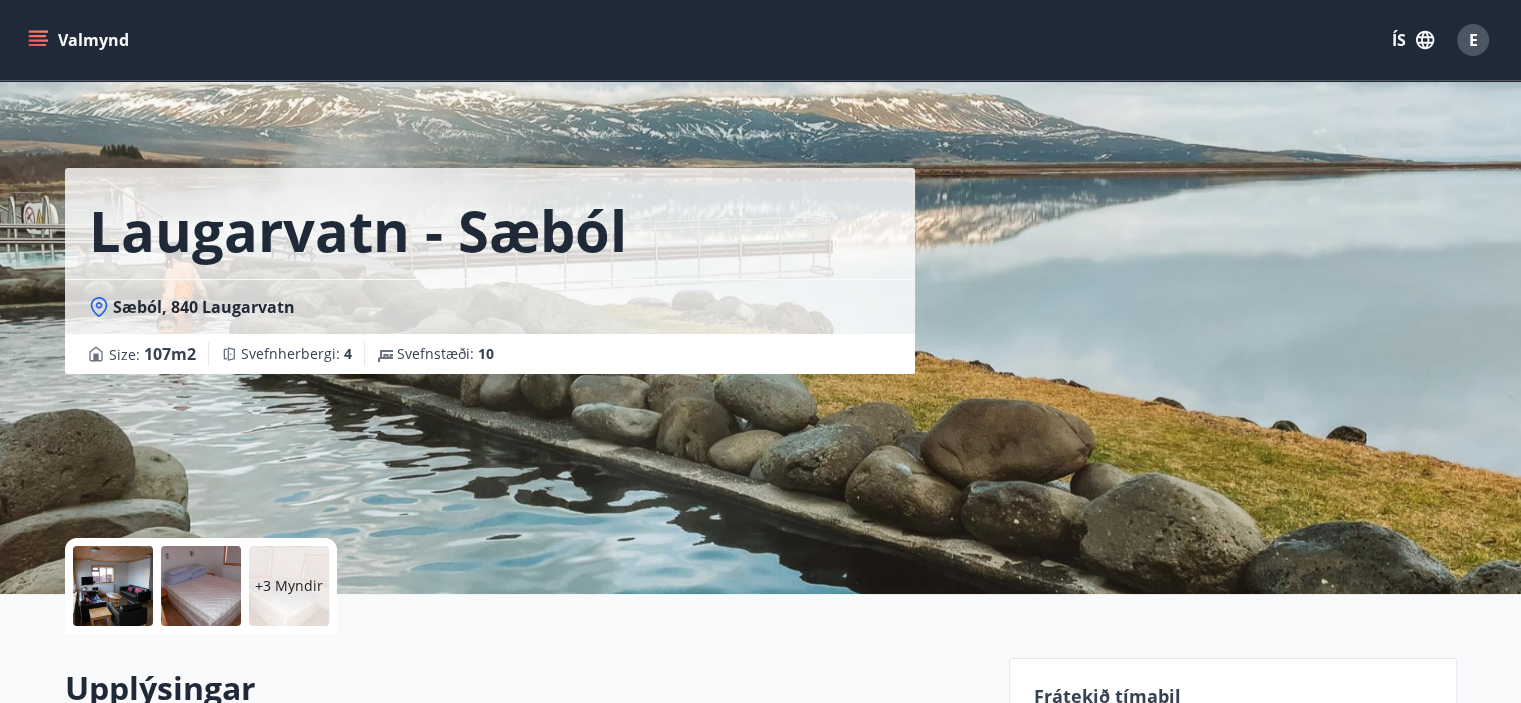 scroll, scrollTop: 0, scrollLeft: 0, axis: both 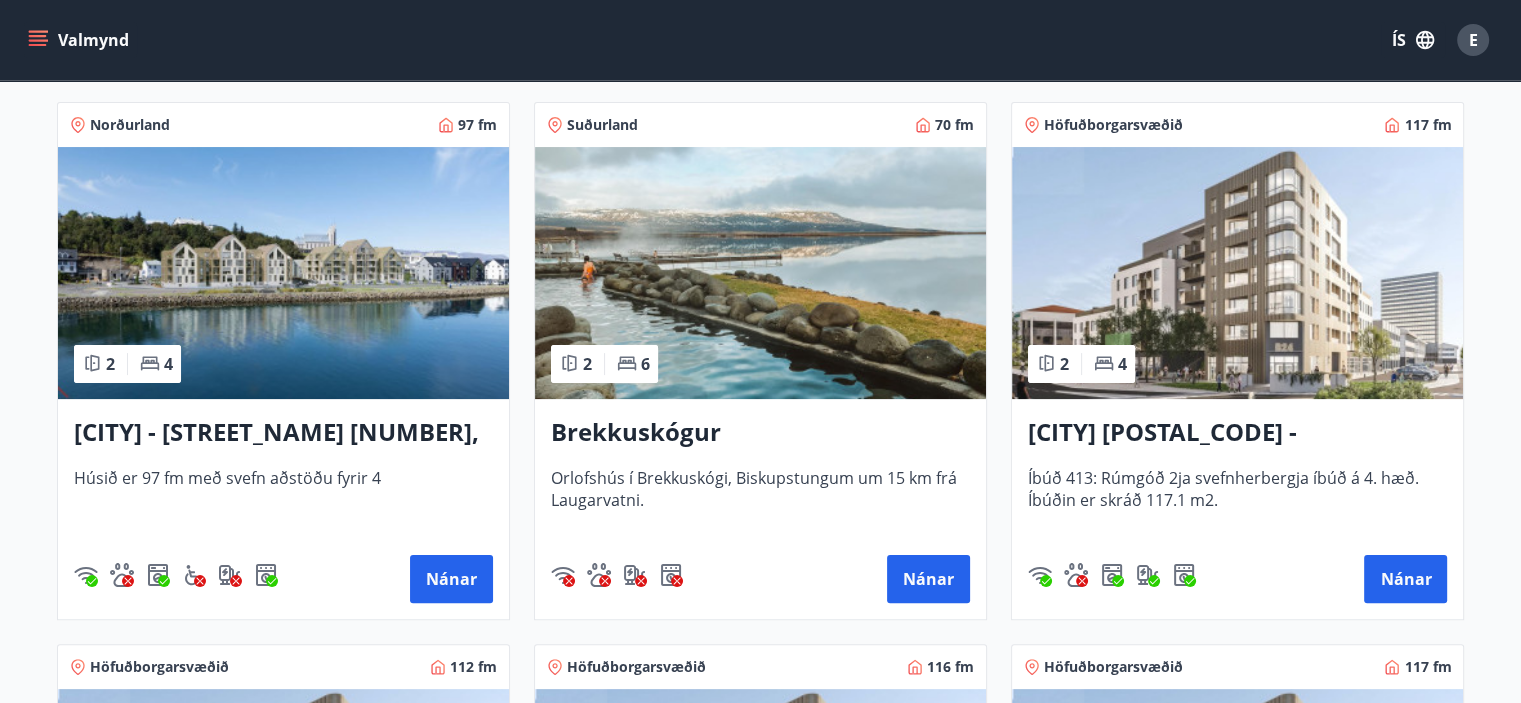click on "Brekkuskógur" at bounding box center (760, 433) 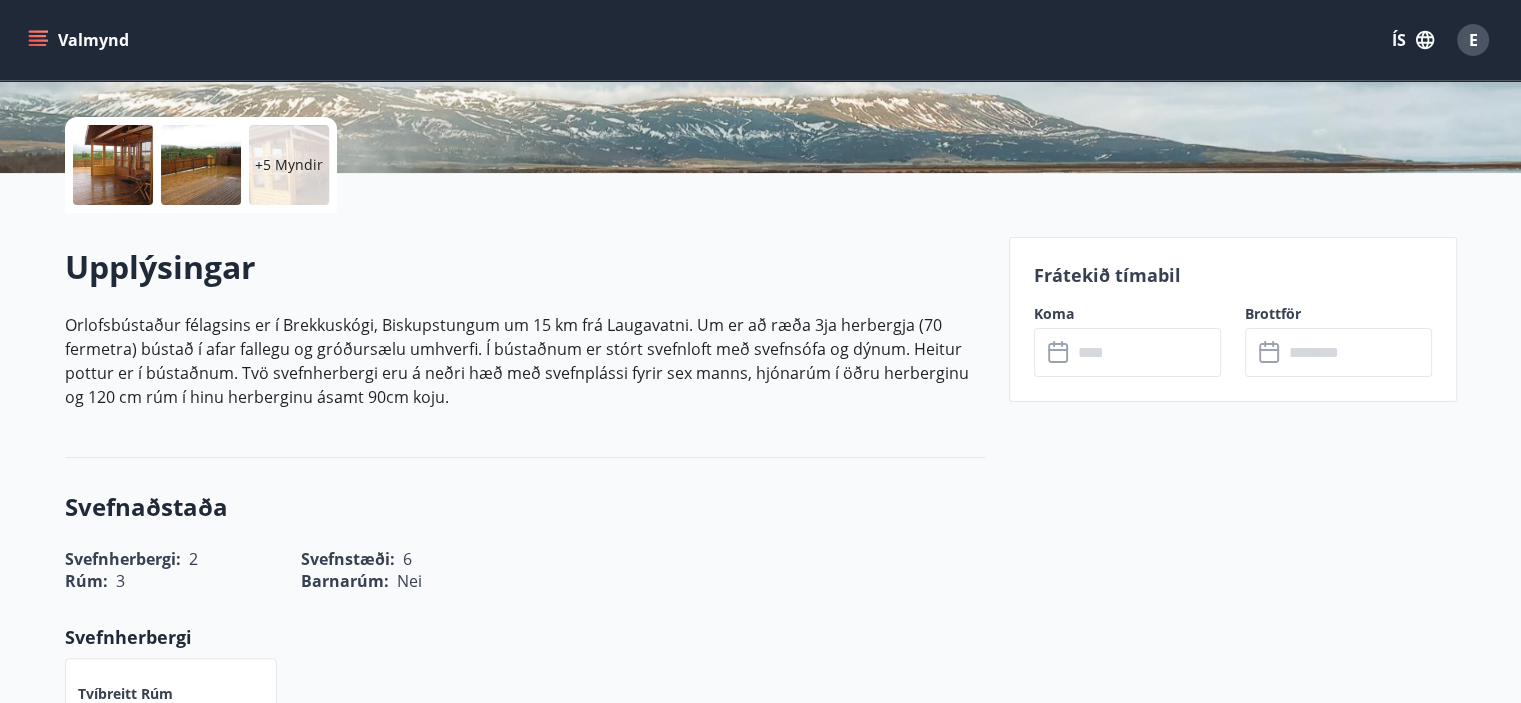 scroll, scrollTop: 435, scrollLeft: 0, axis: vertical 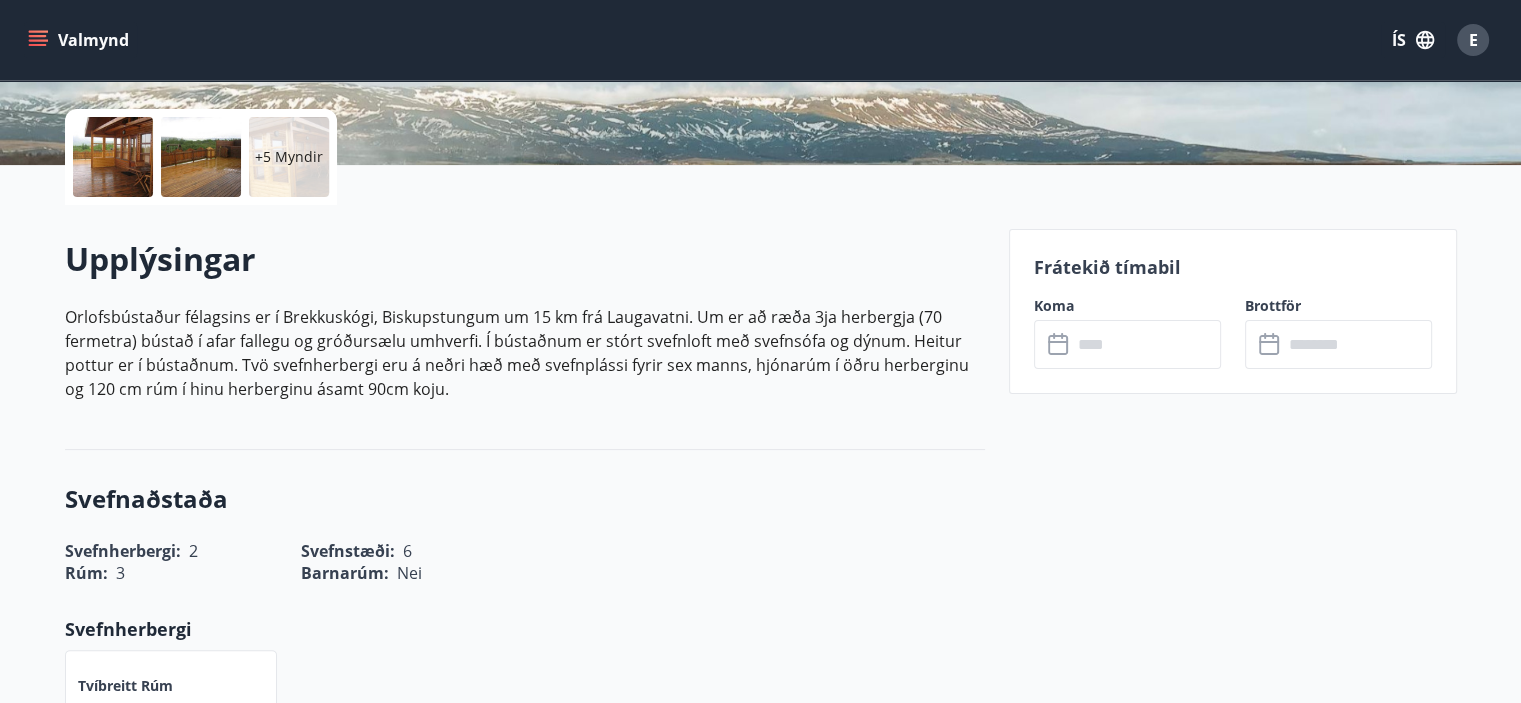 click on "Koma" at bounding box center [1127, 306] 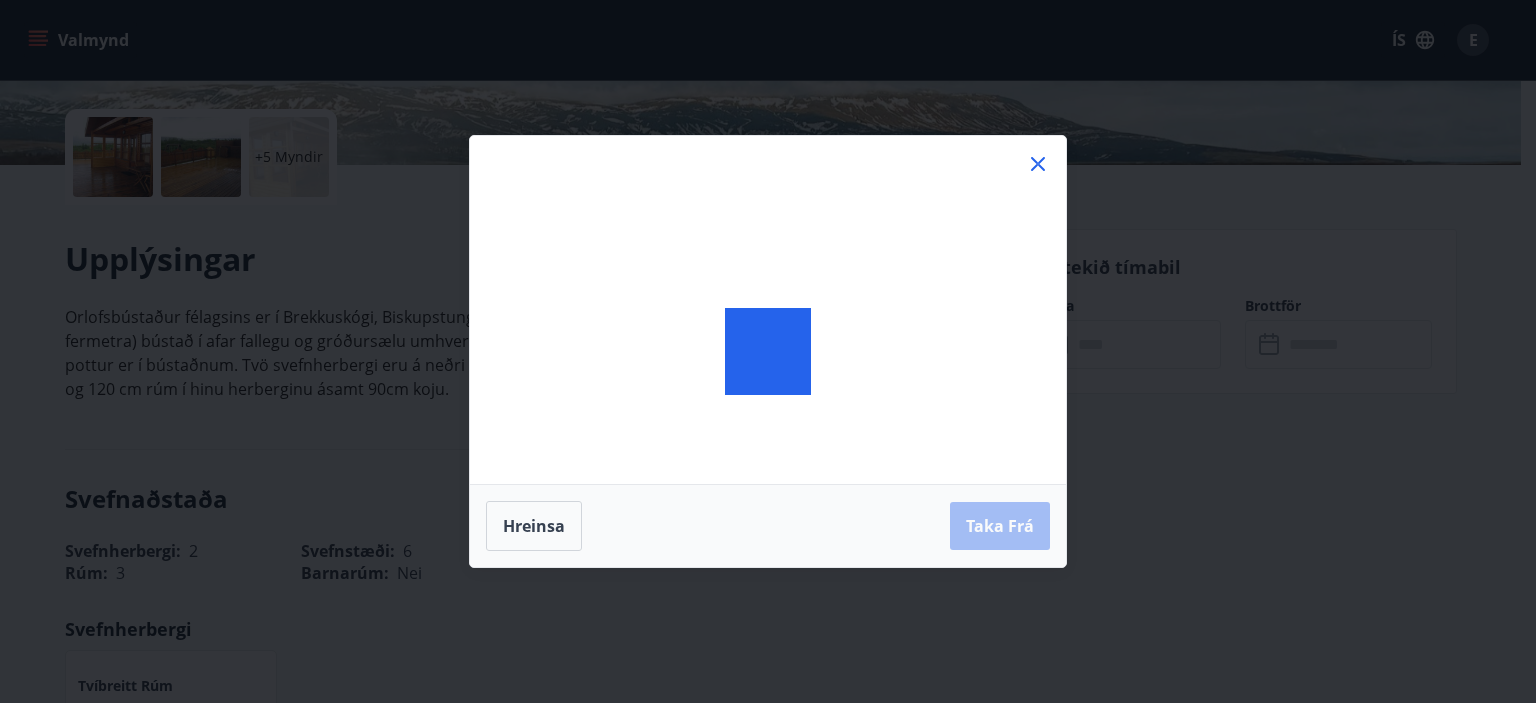 click at bounding box center (768, 351) 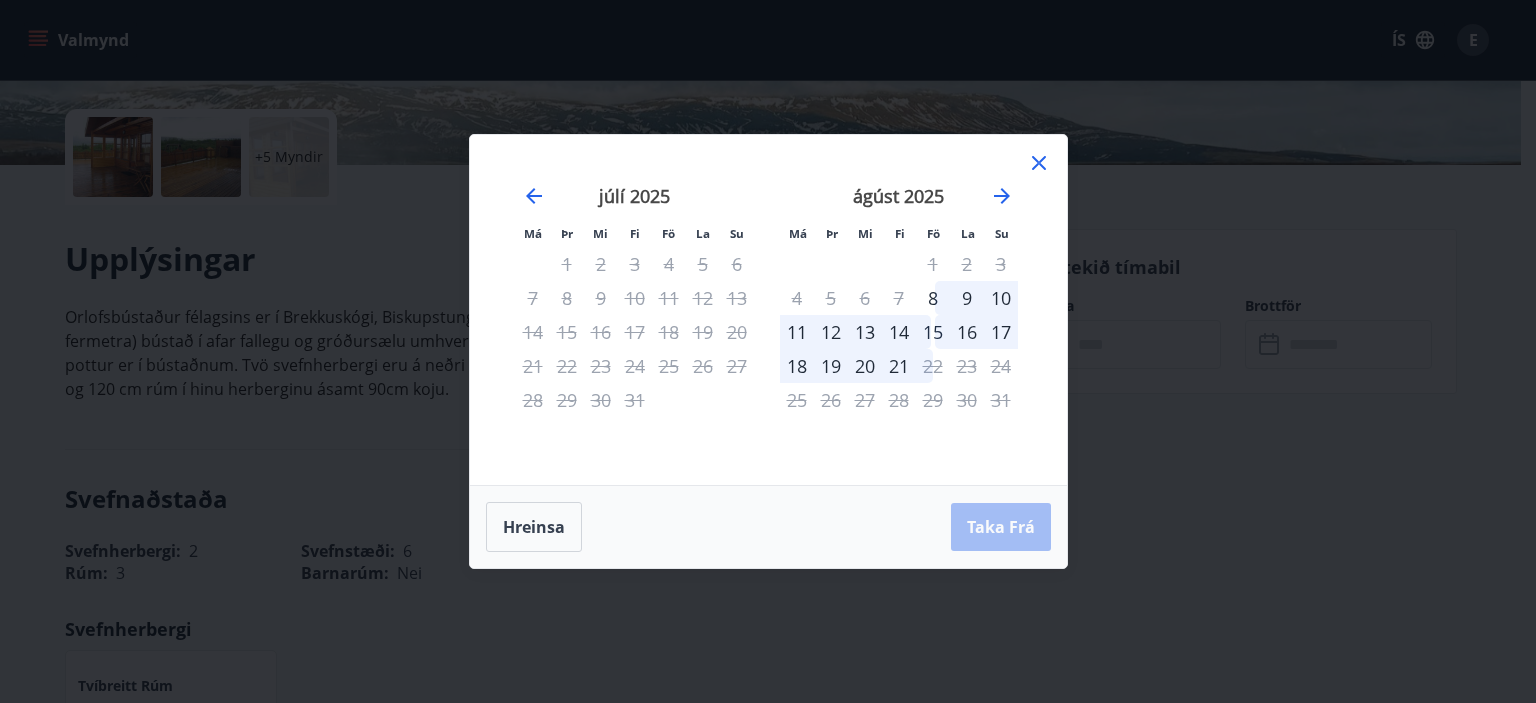 click 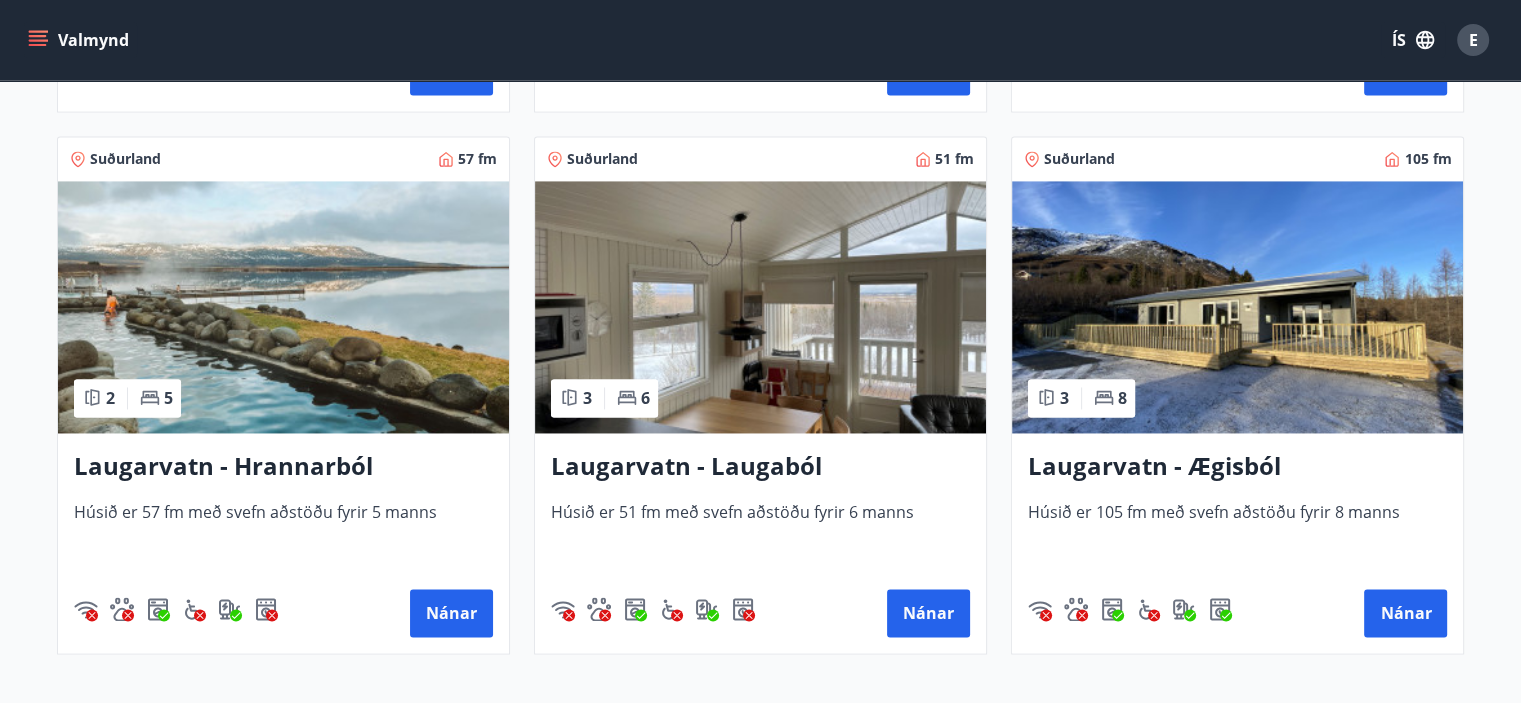 scroll, scrollTop: 3048, scrollLeft: 0, axis: vertical 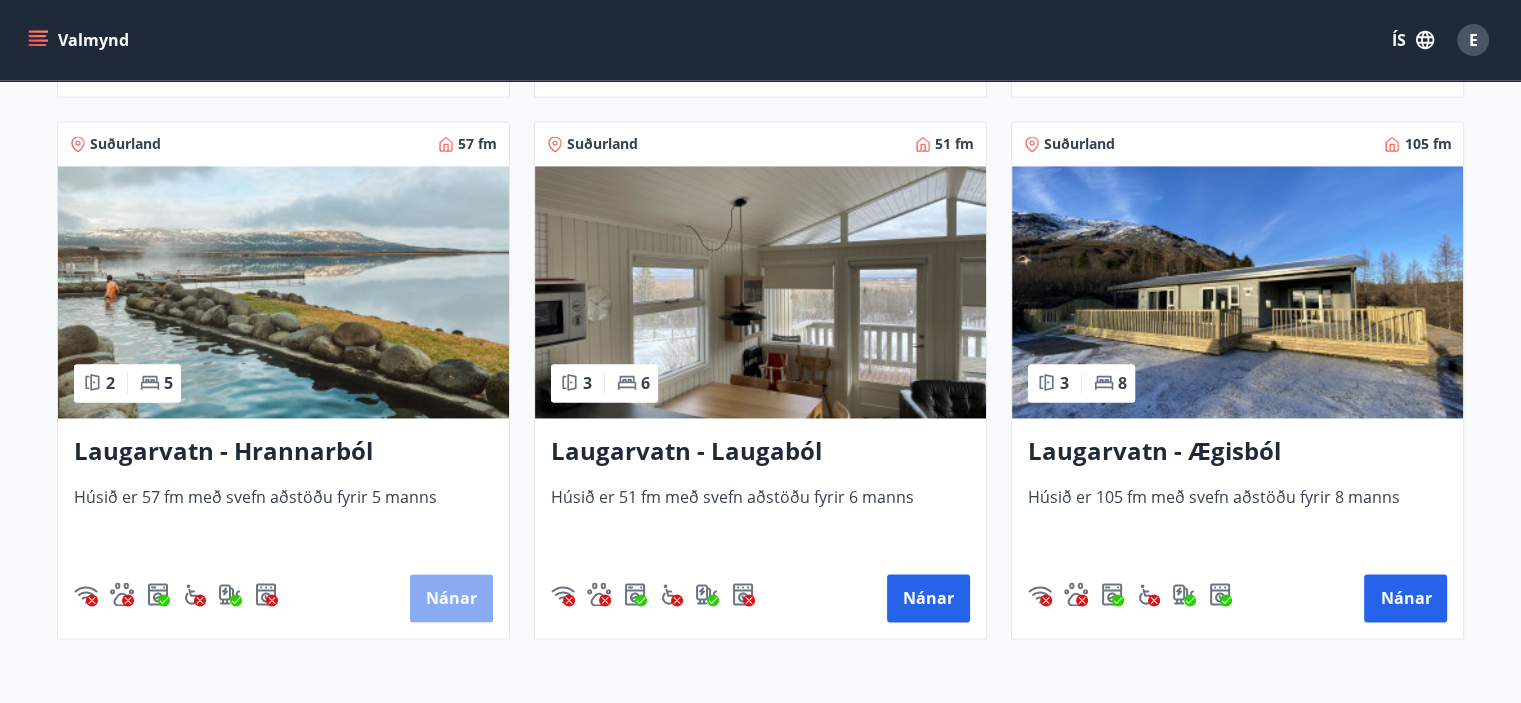 click on "Nánar" at bounding box center (451, 598) 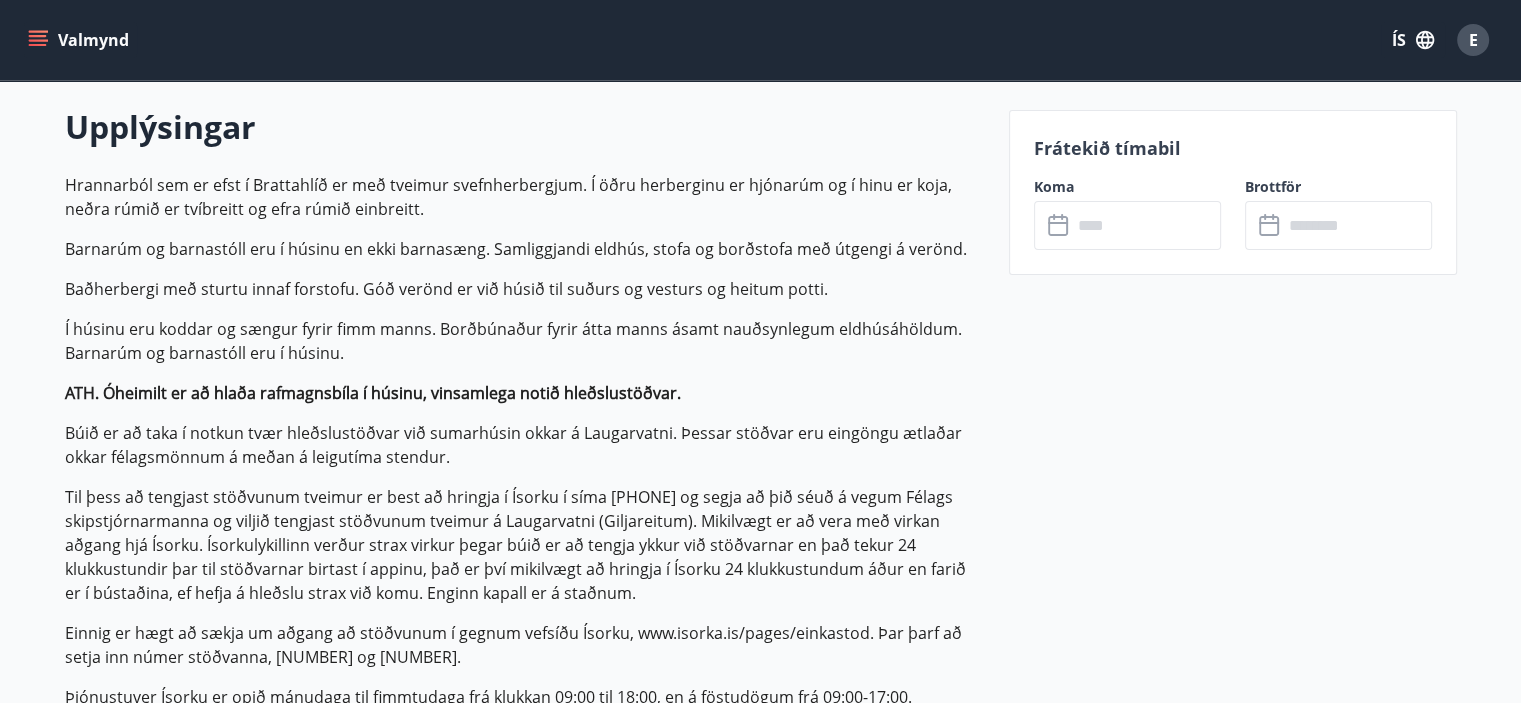 scroll, scrollTop: 568, scrollLeft: 0, axis: vertical 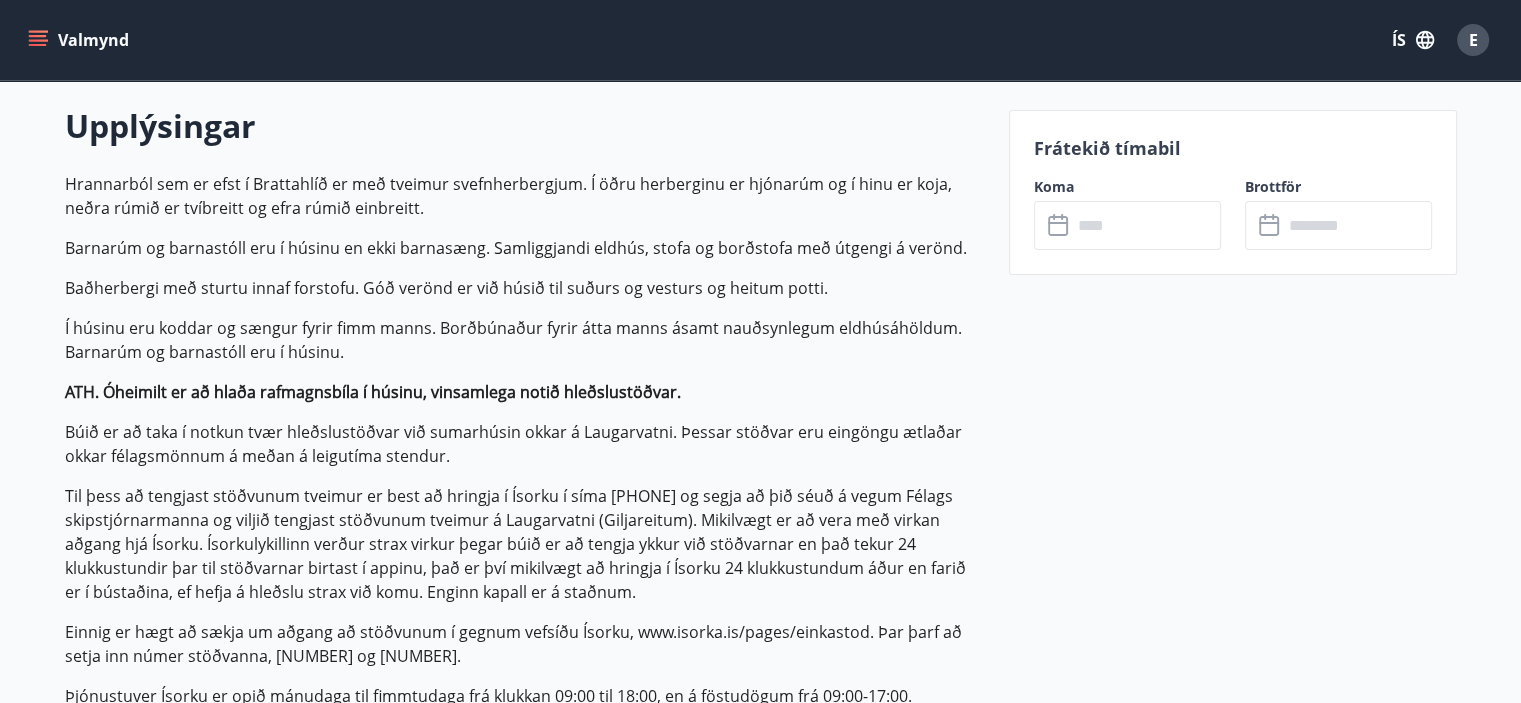 click 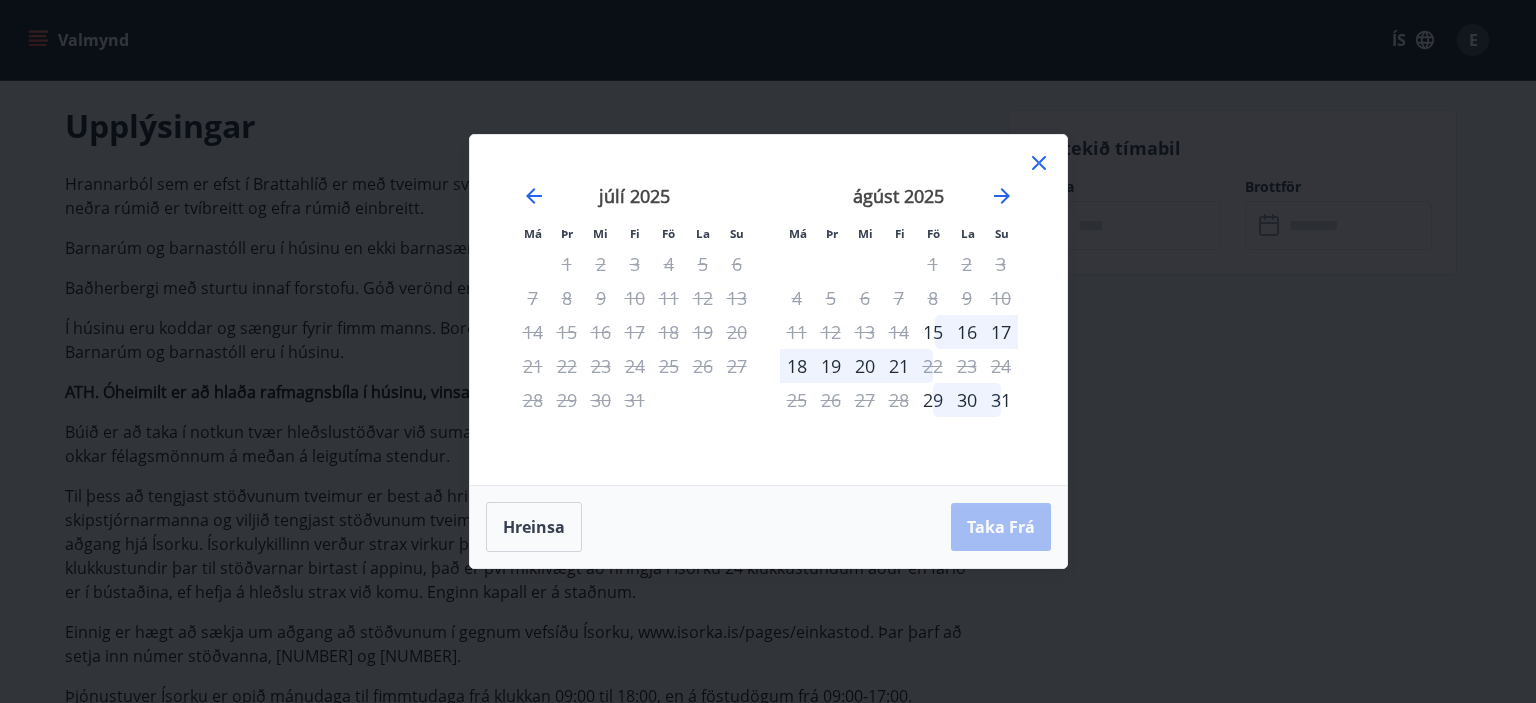 click 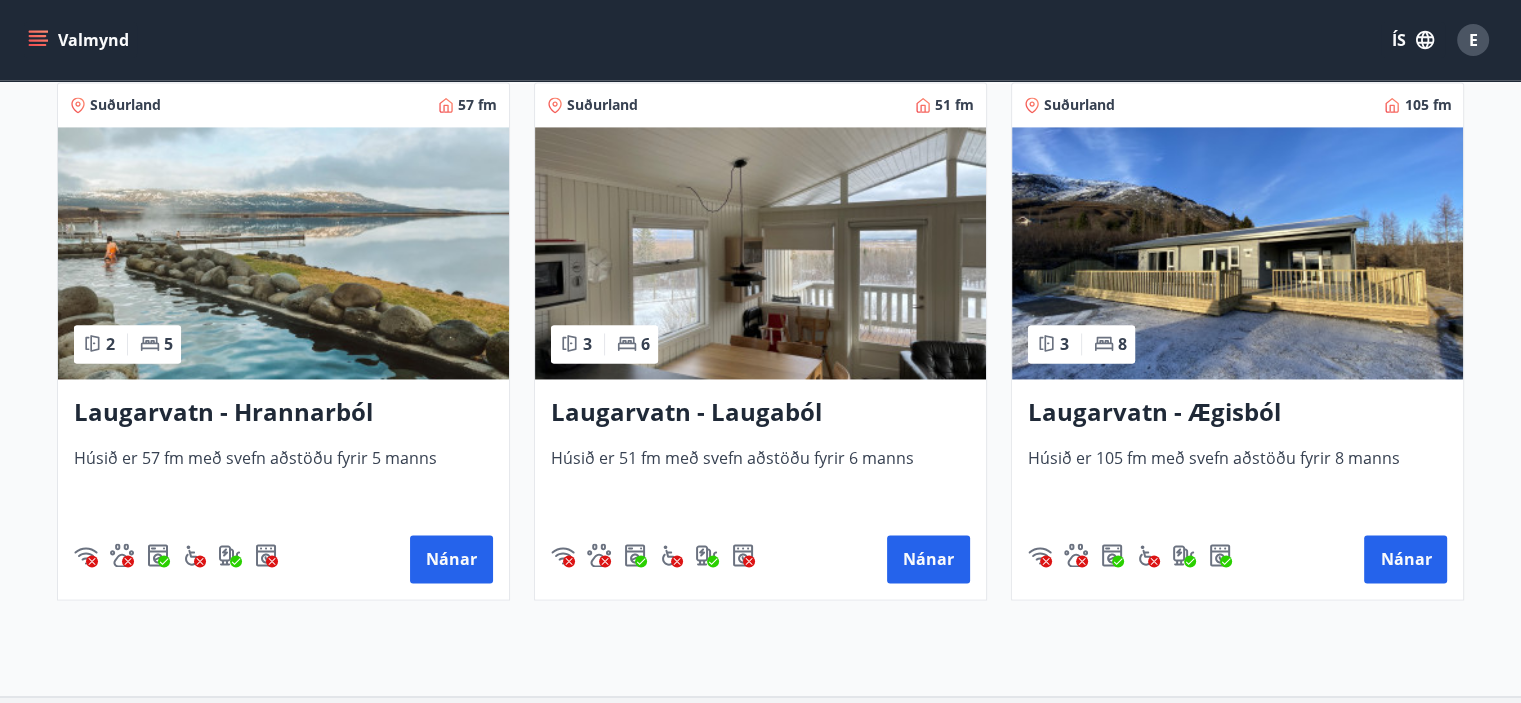 scroll, scrollTop: 3089, scrollLeft: 0, axis: vertical 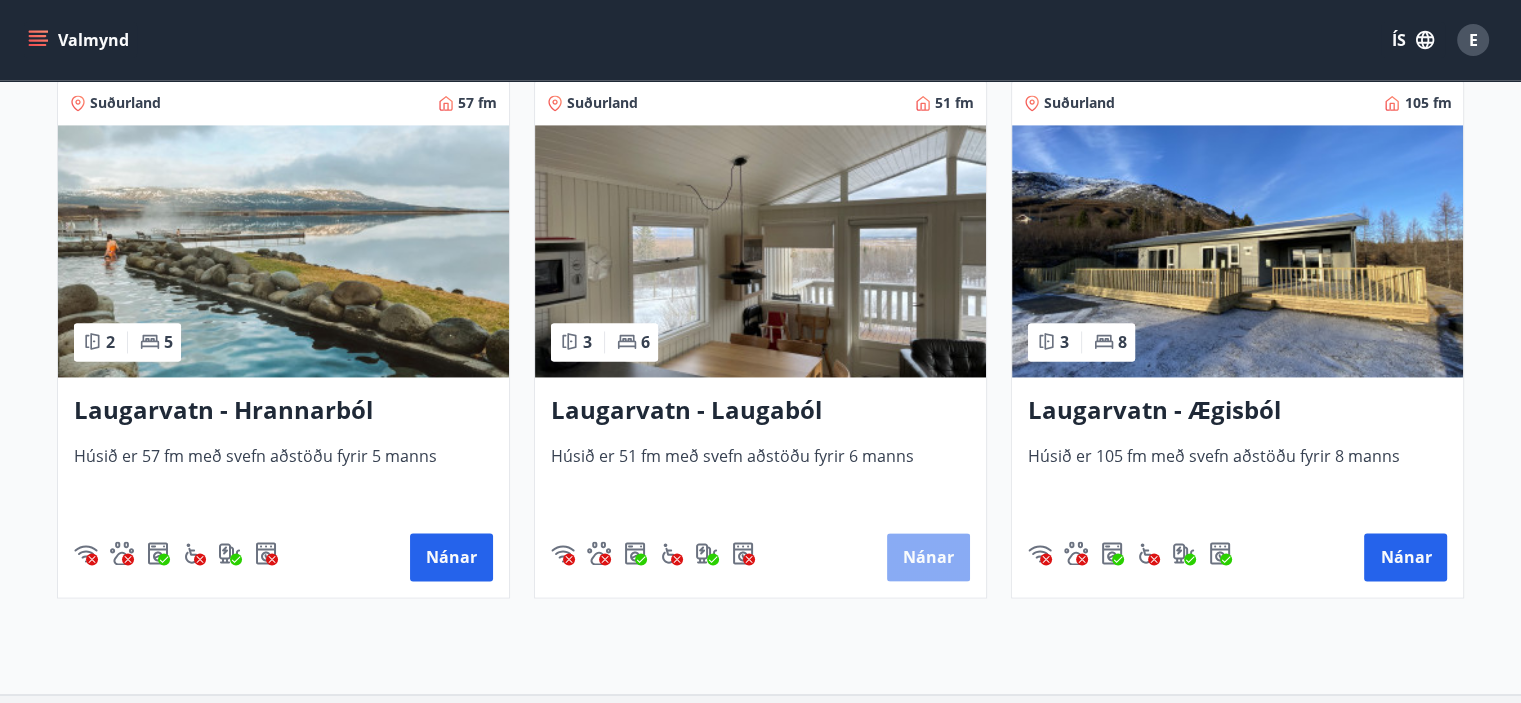 click on "Nánar" at bounding box center [928, 557] 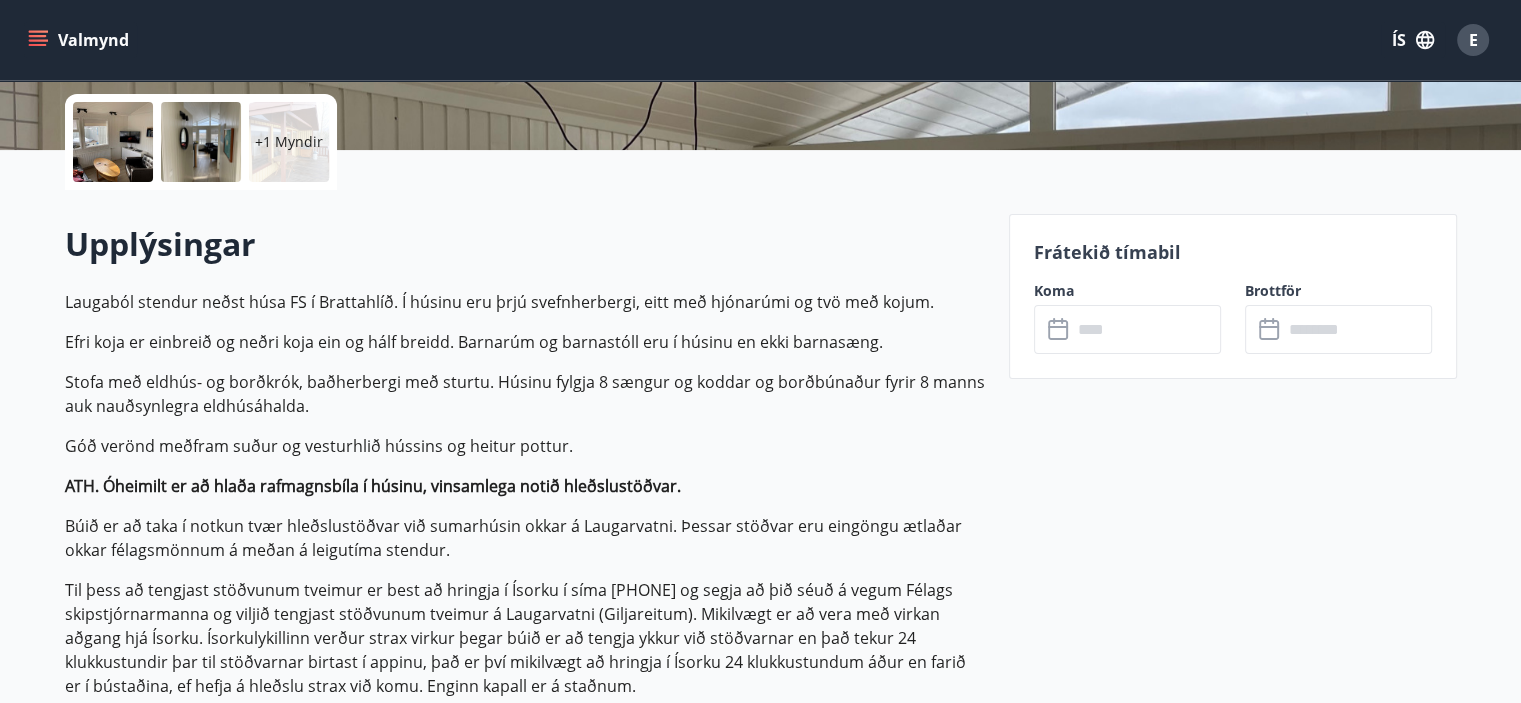 scroll, scrollTop: 451, scrollLeft: 0, axis: vertical 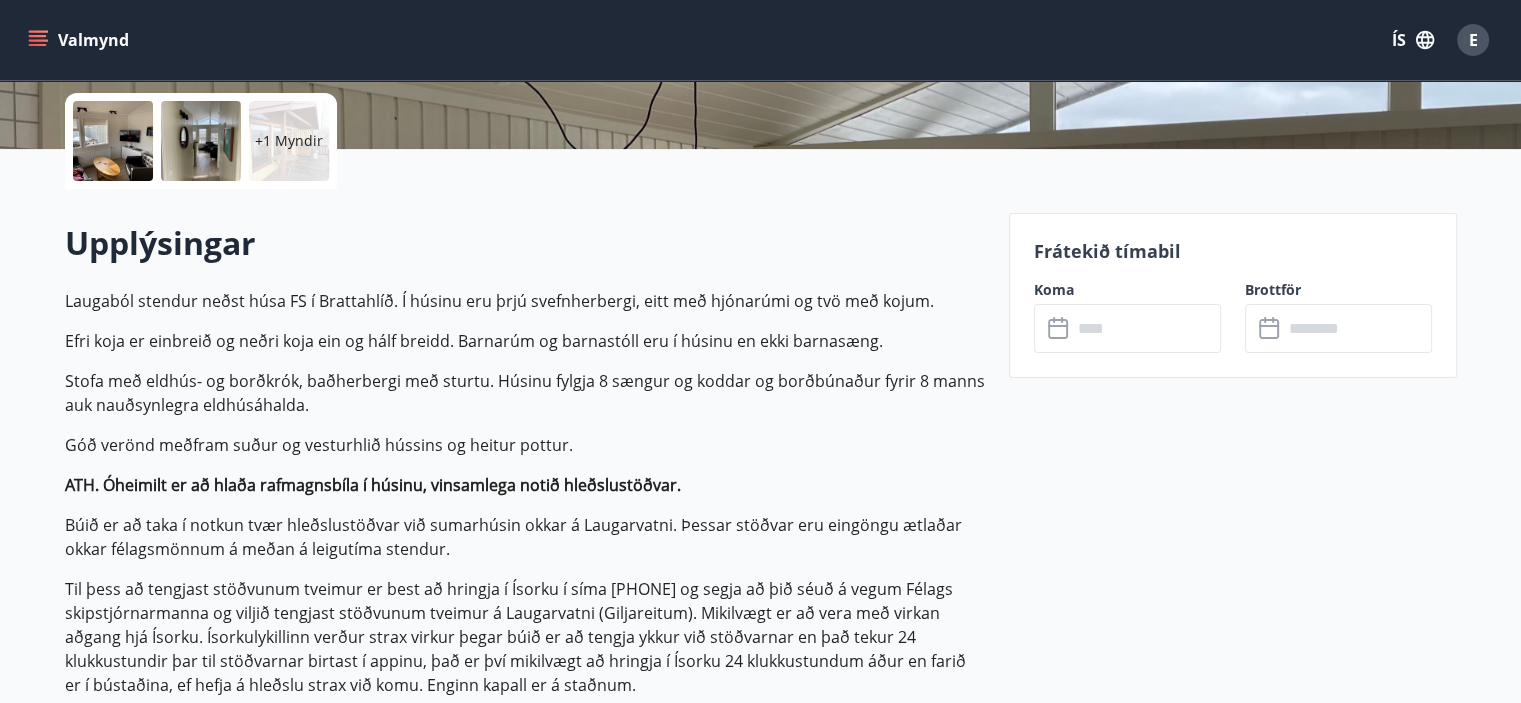 click 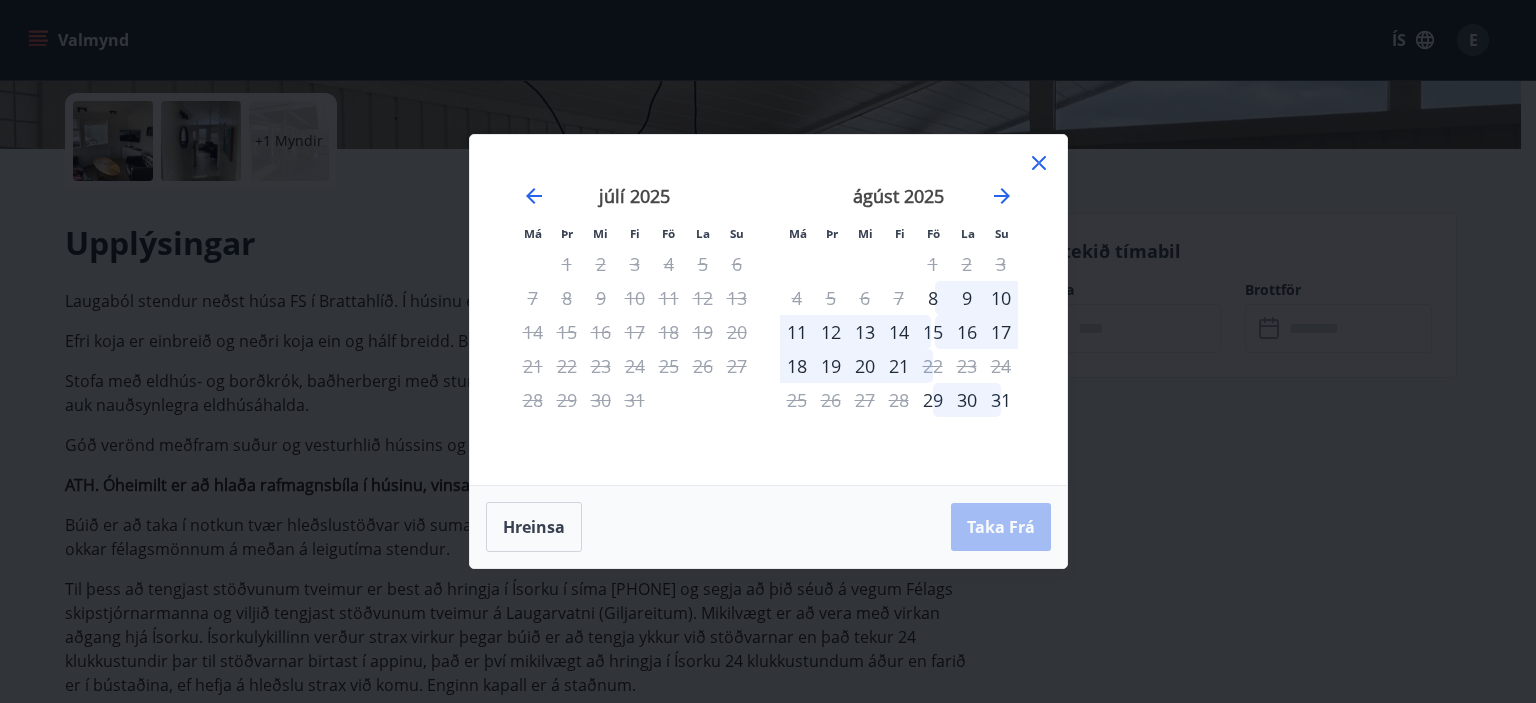 click 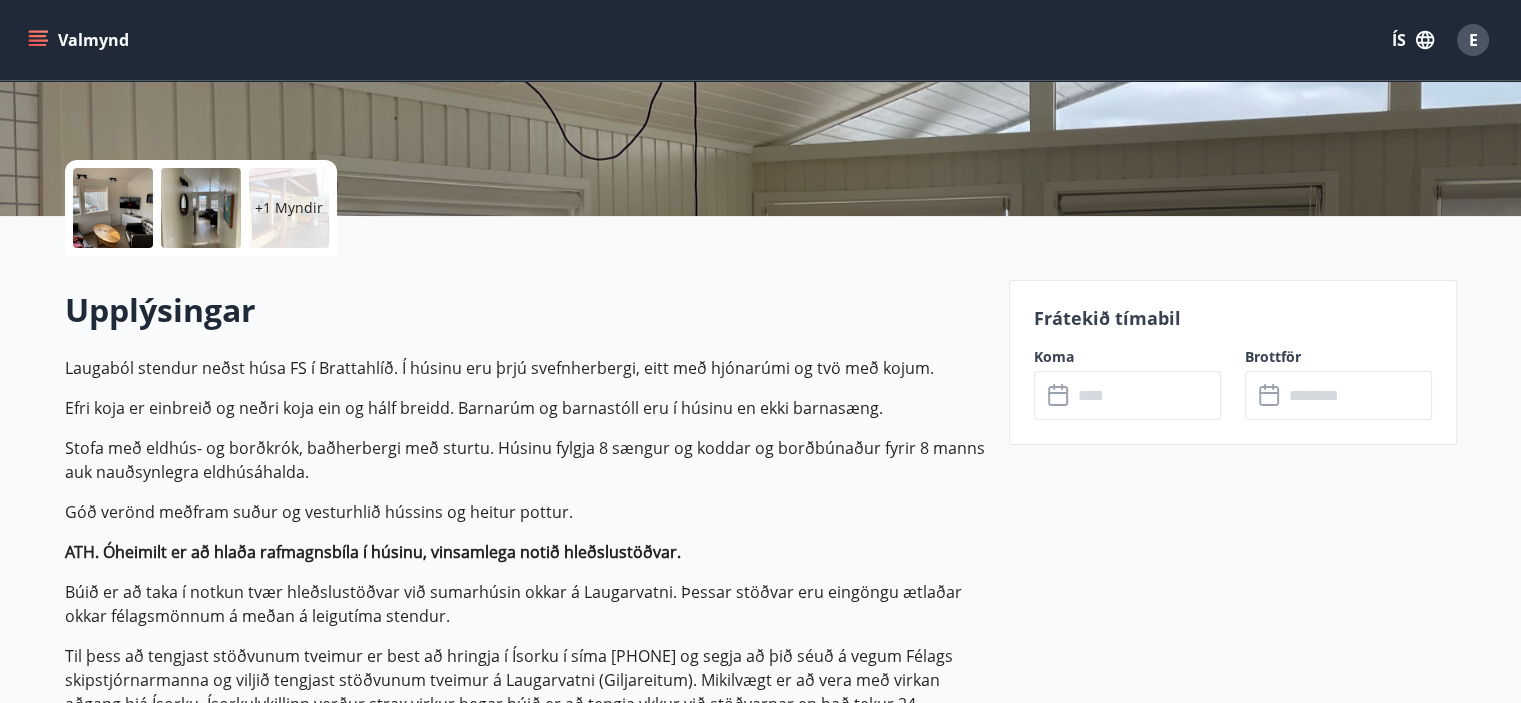 scroll, scrollTop: 0, scrollLeft: 0, axis: both 